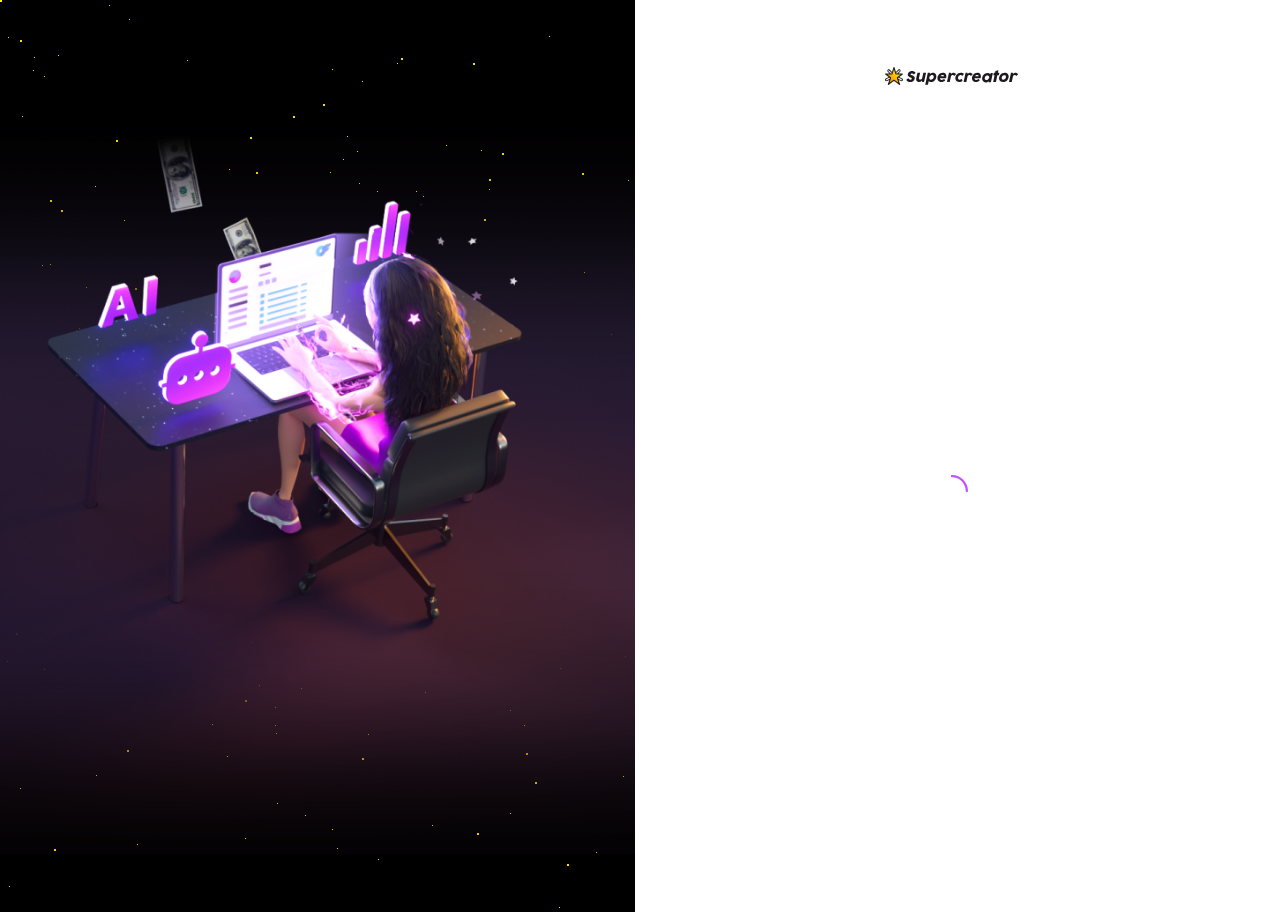 scroll, scrollTop: 0, scrollLeft: 0, axis: both 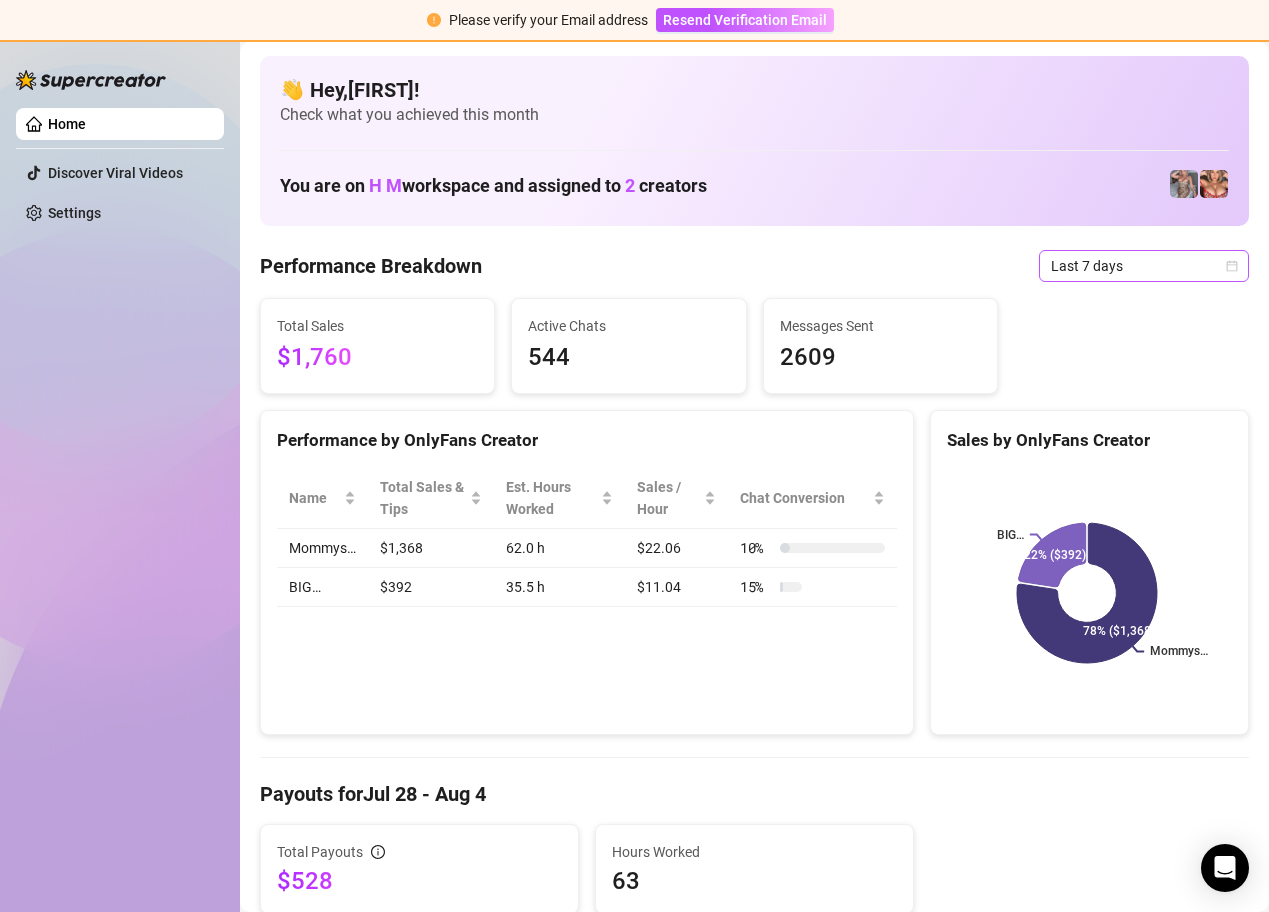 click 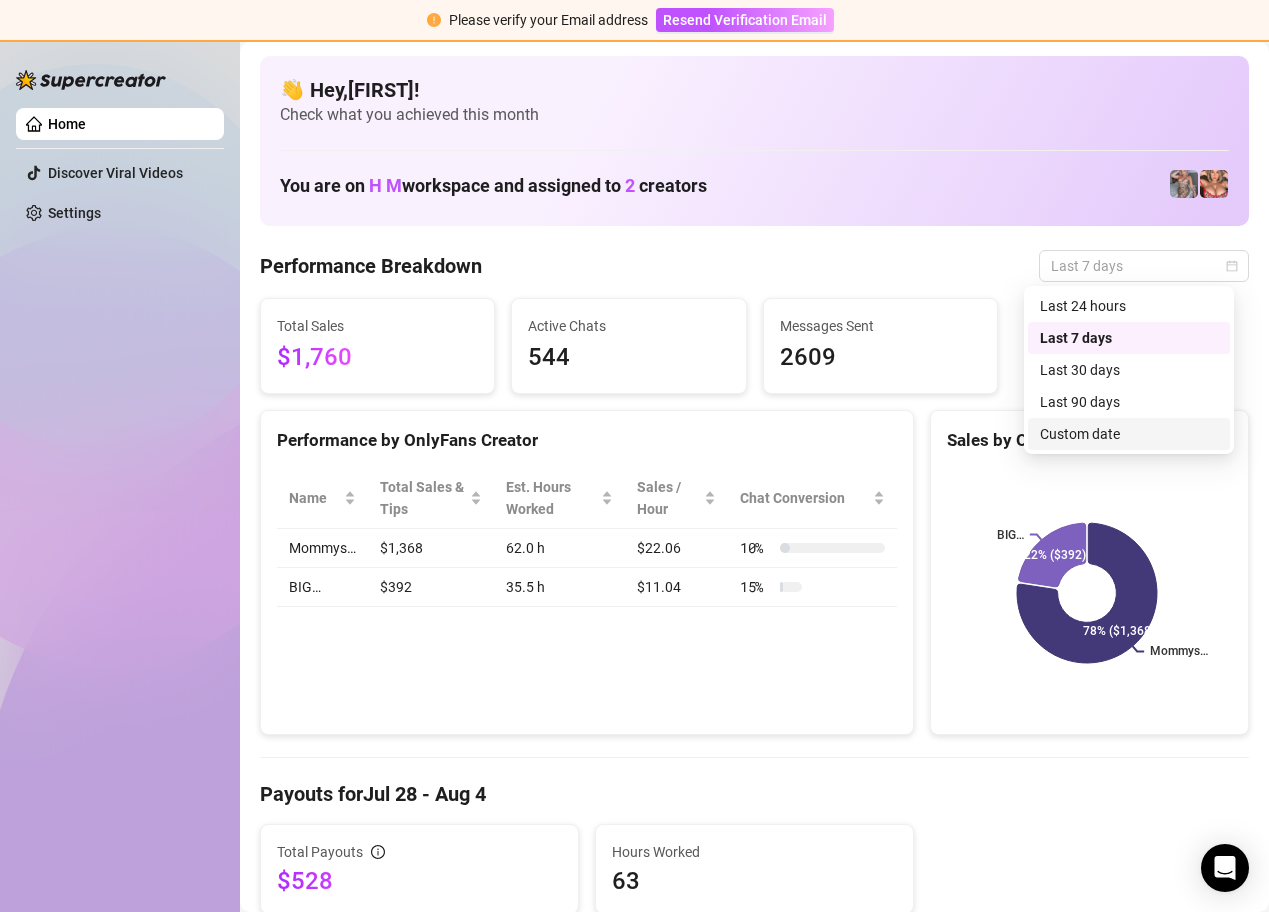 click on "Custom date" at bounding box center [1129, 434] 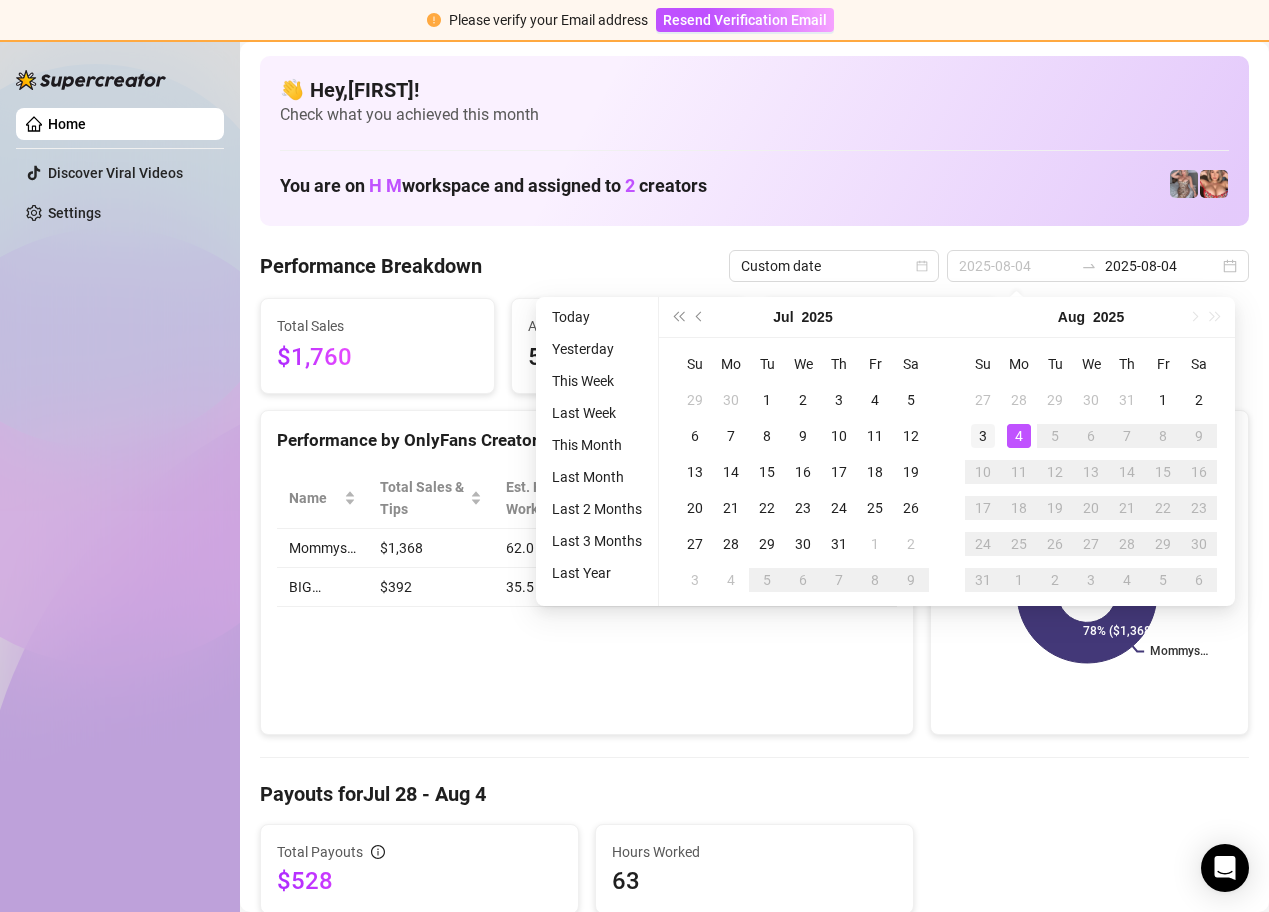 type on "2025-08-03" 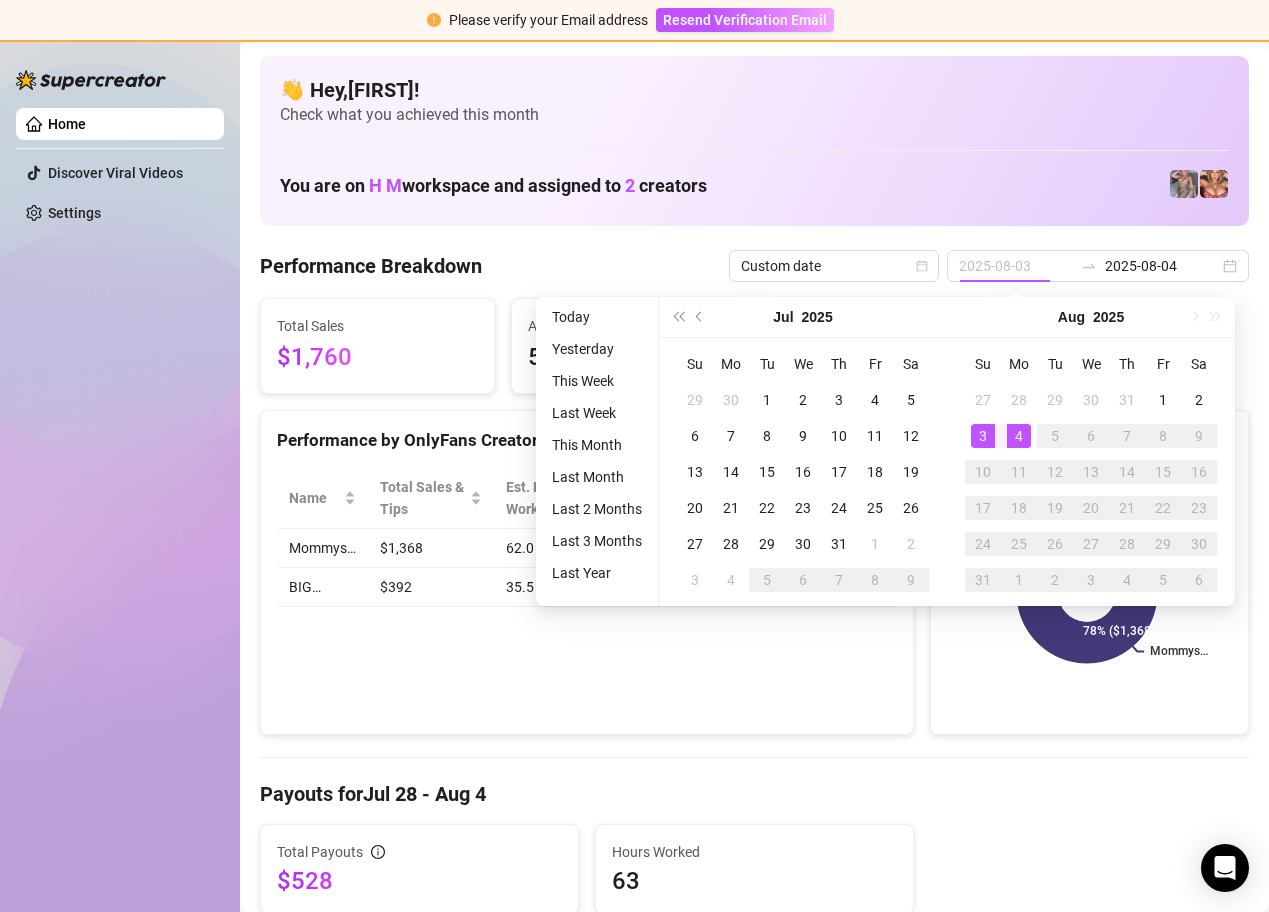 click on "3" at bounding box center [983, 436] 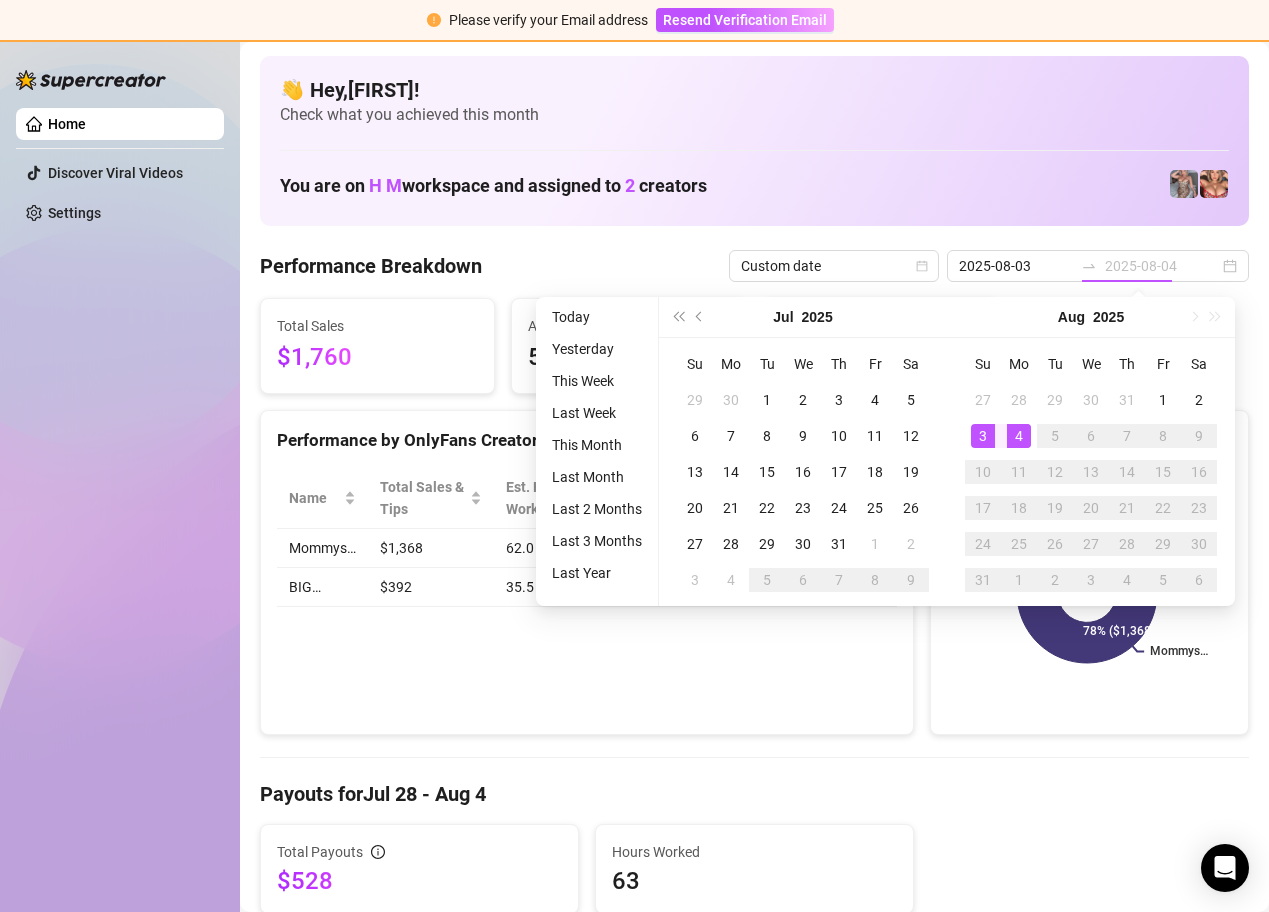 click on "3" at bounding box center [983, 436] 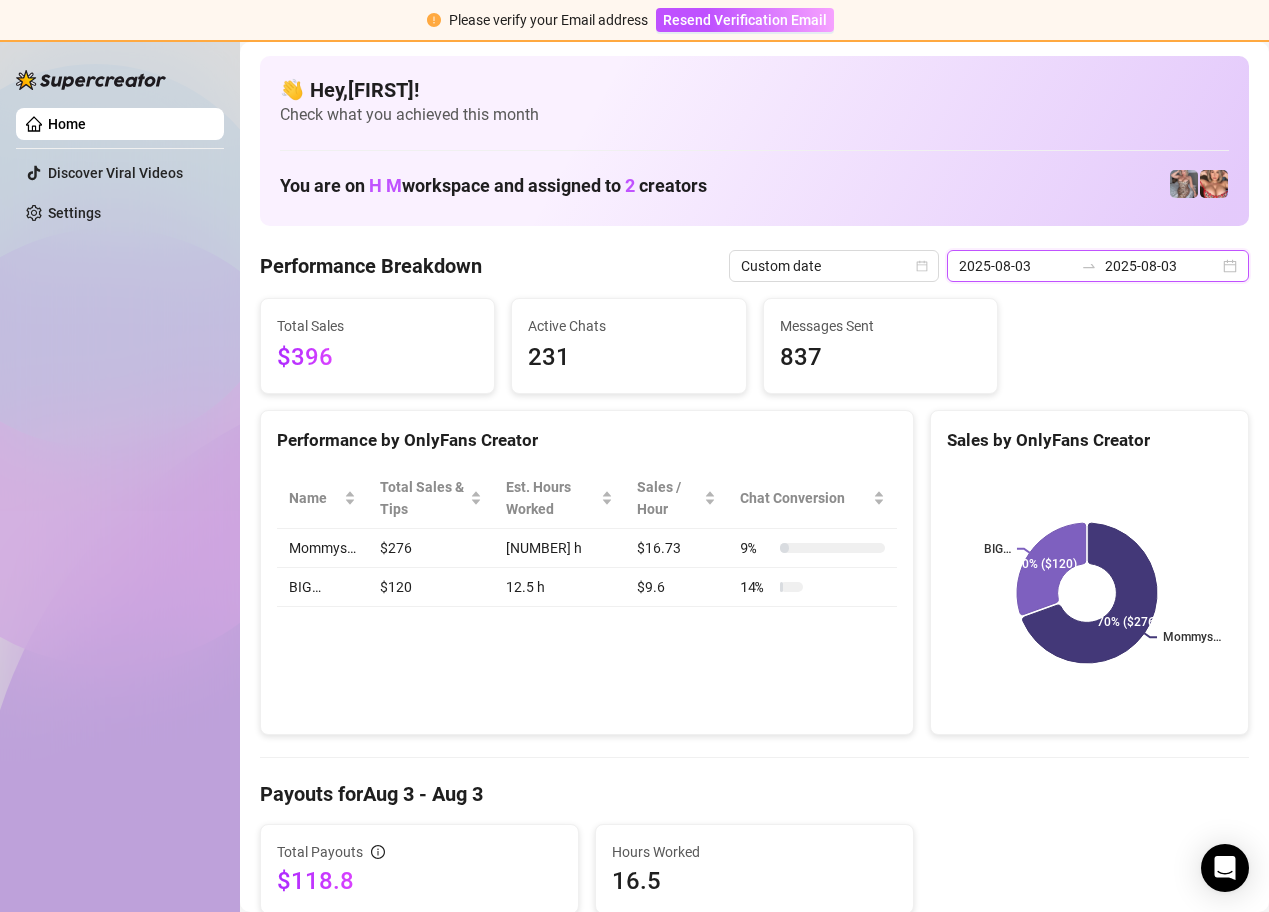 click on "2025-08-03" at bounding box center (1016, 266) 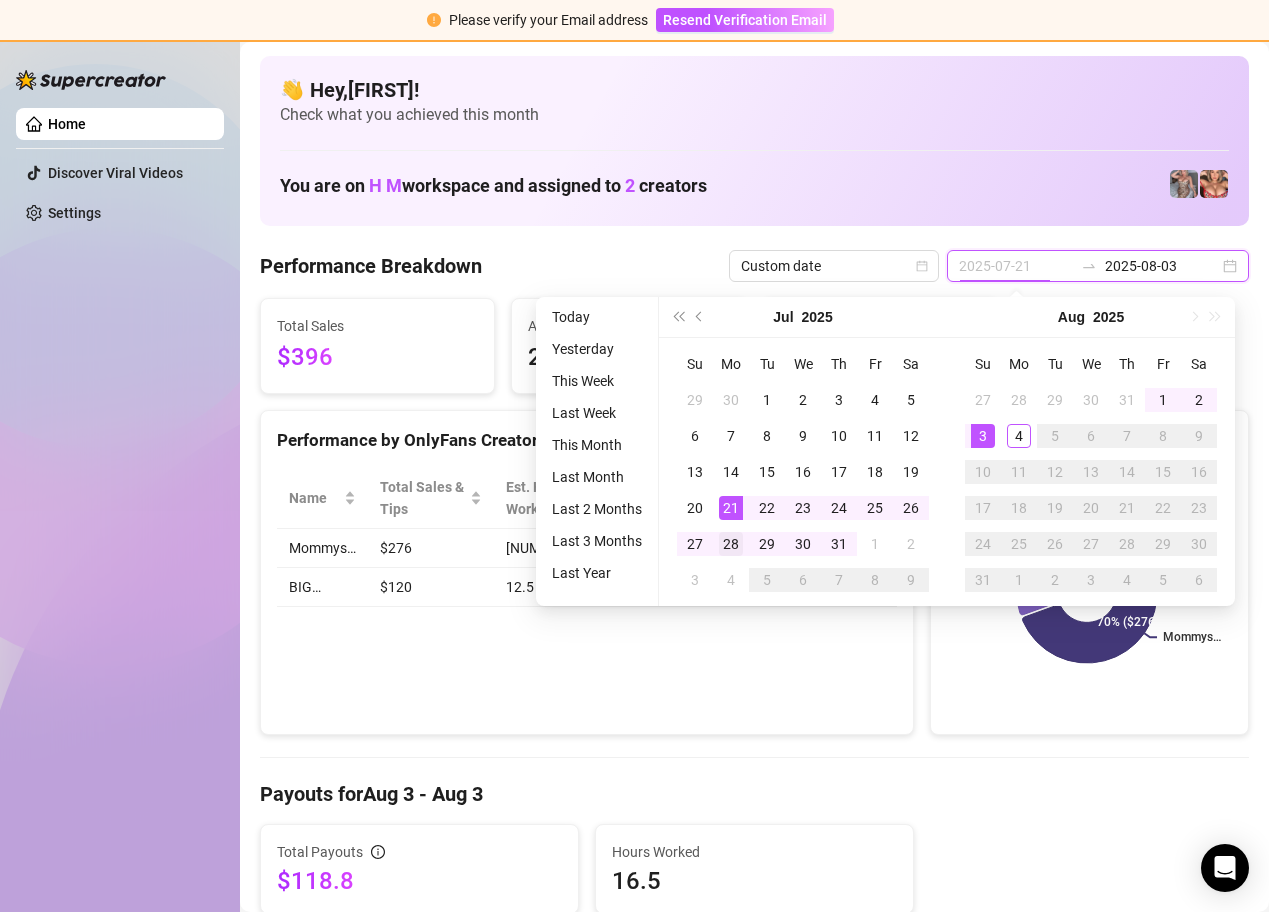 type on "2025-07-28" 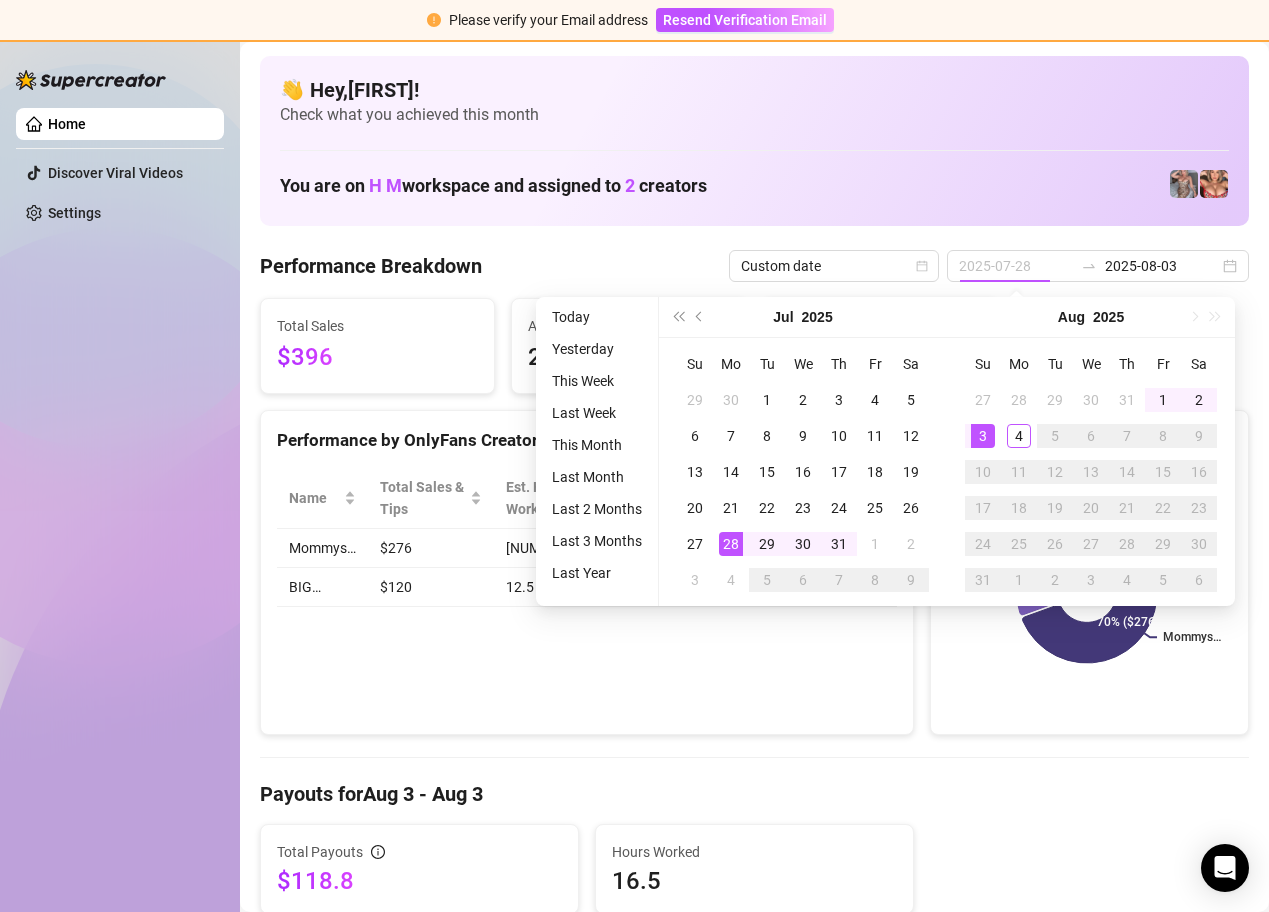click on "28" at bounding box center [731, 544] 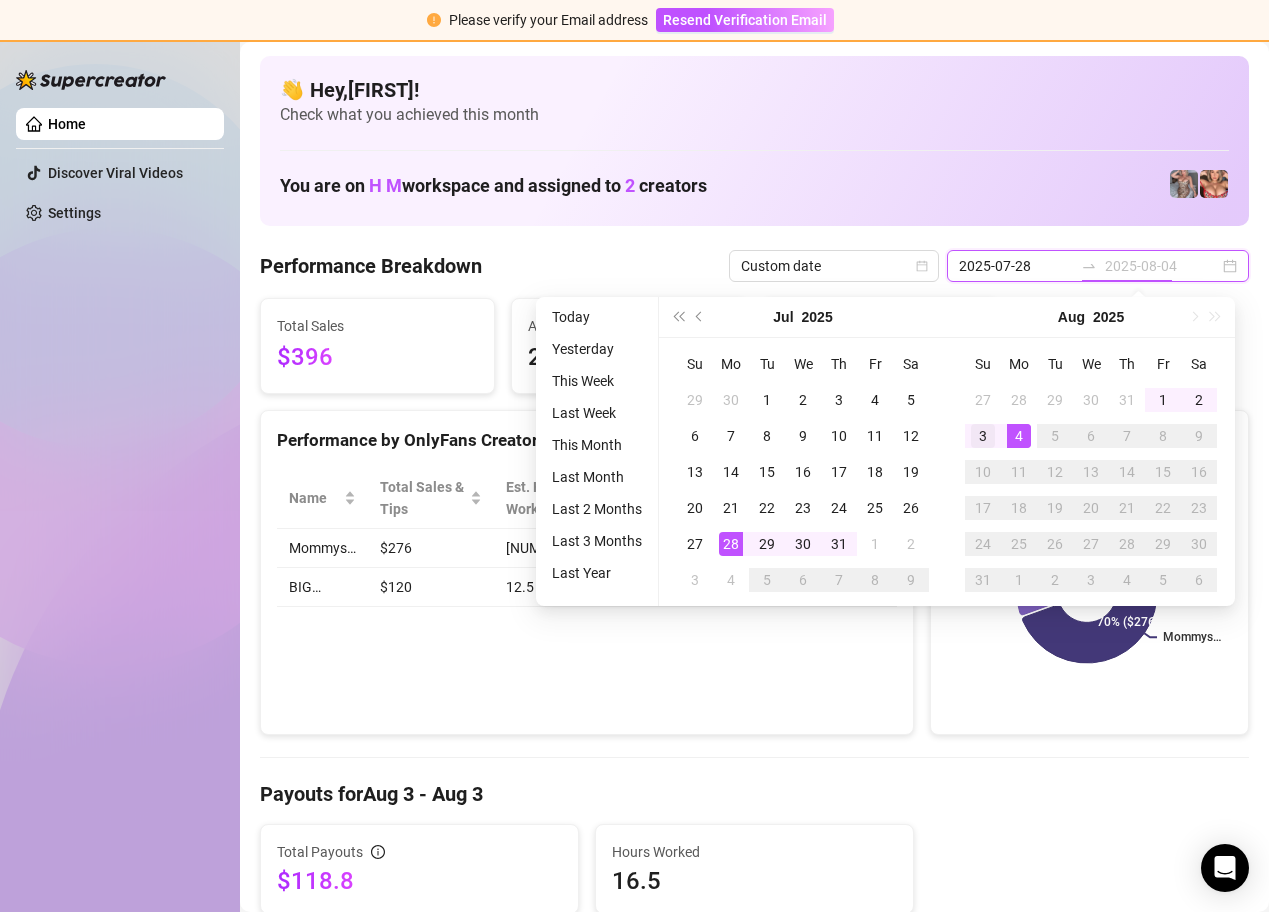 type on "2025-08-03" 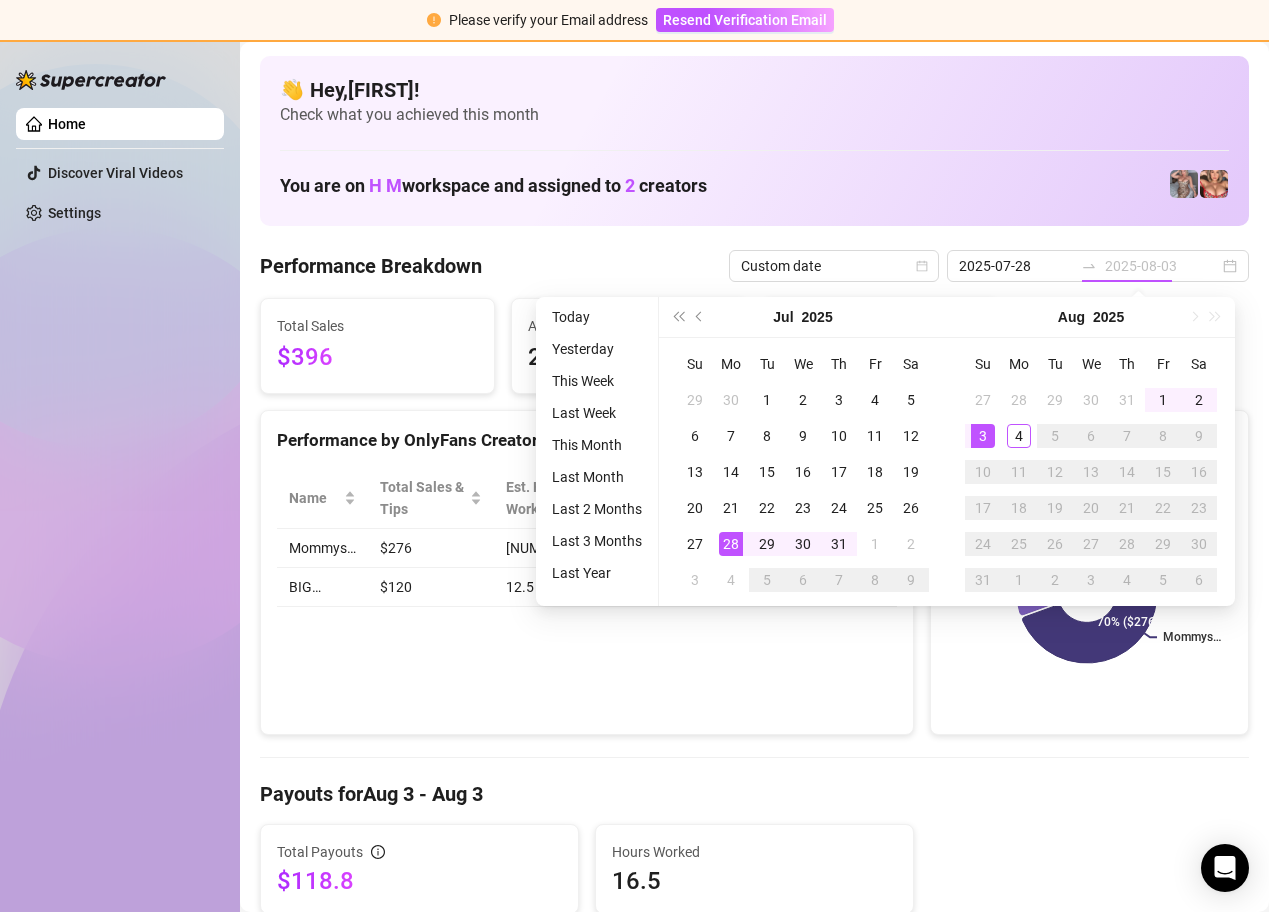 click on "3" at bounding box center [983, 436] 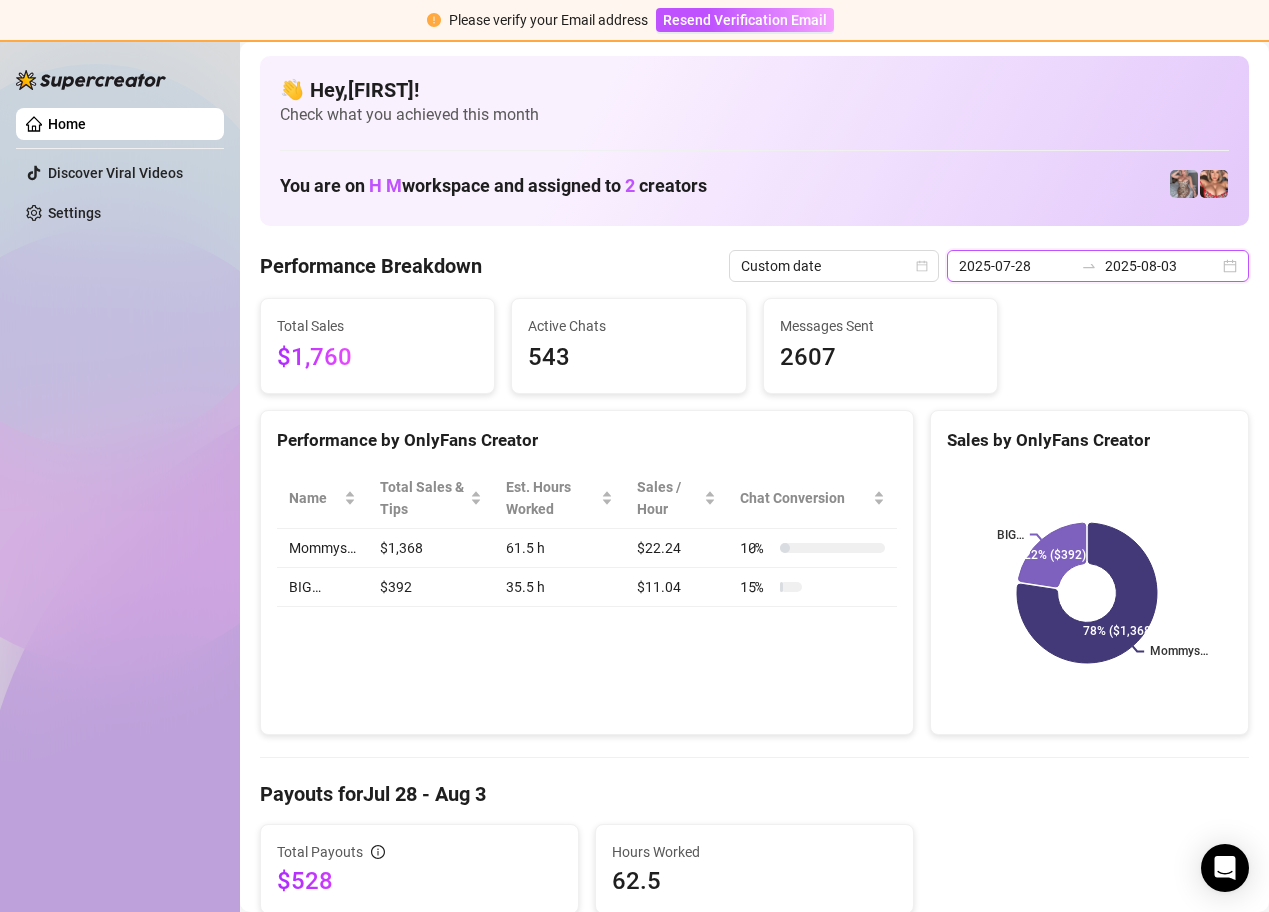click on "2025-07-28" at bounding box center (1016, 266) 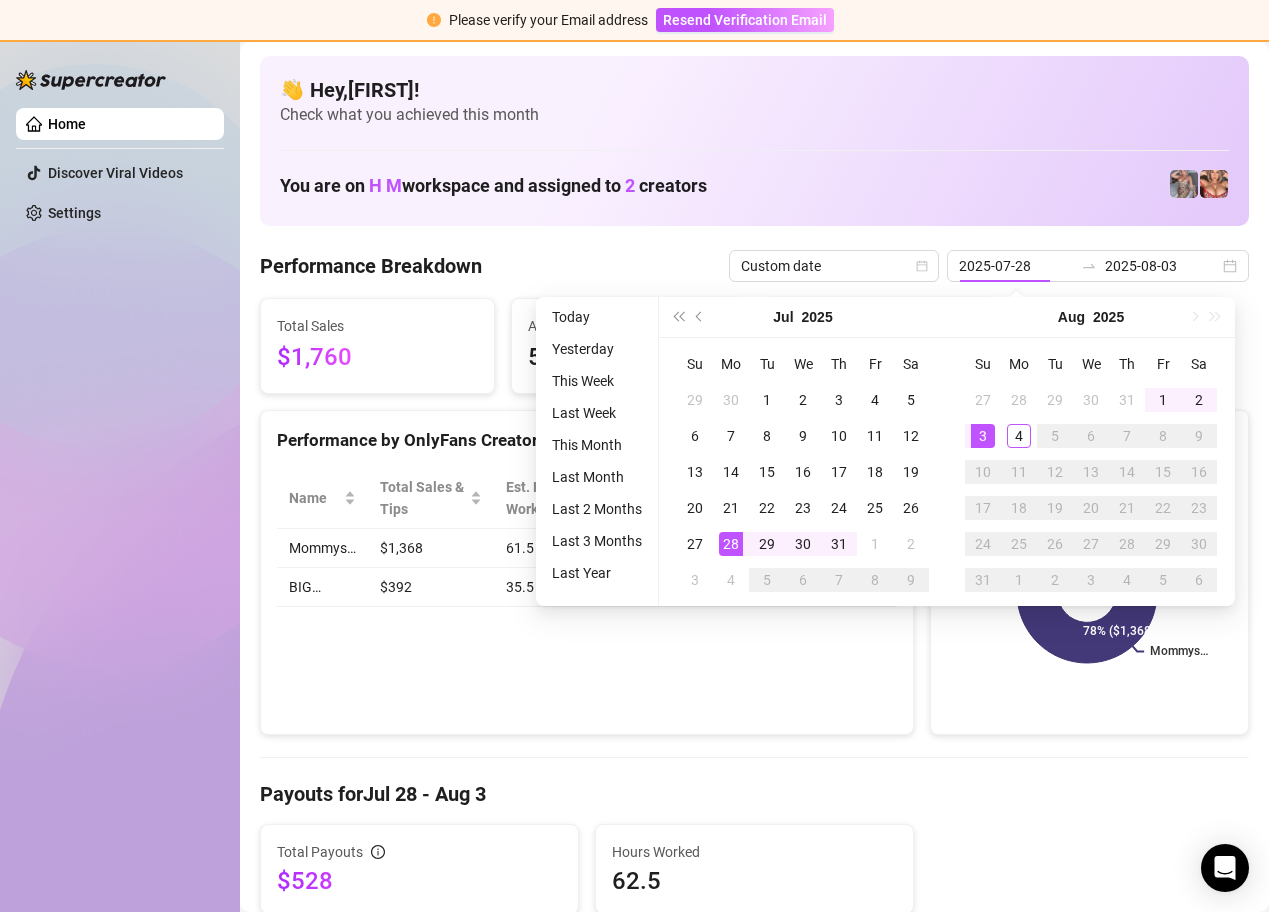 click on "Performance Breakdown Custom date [DATE] [DATE]" at bounding box center (754, 266) 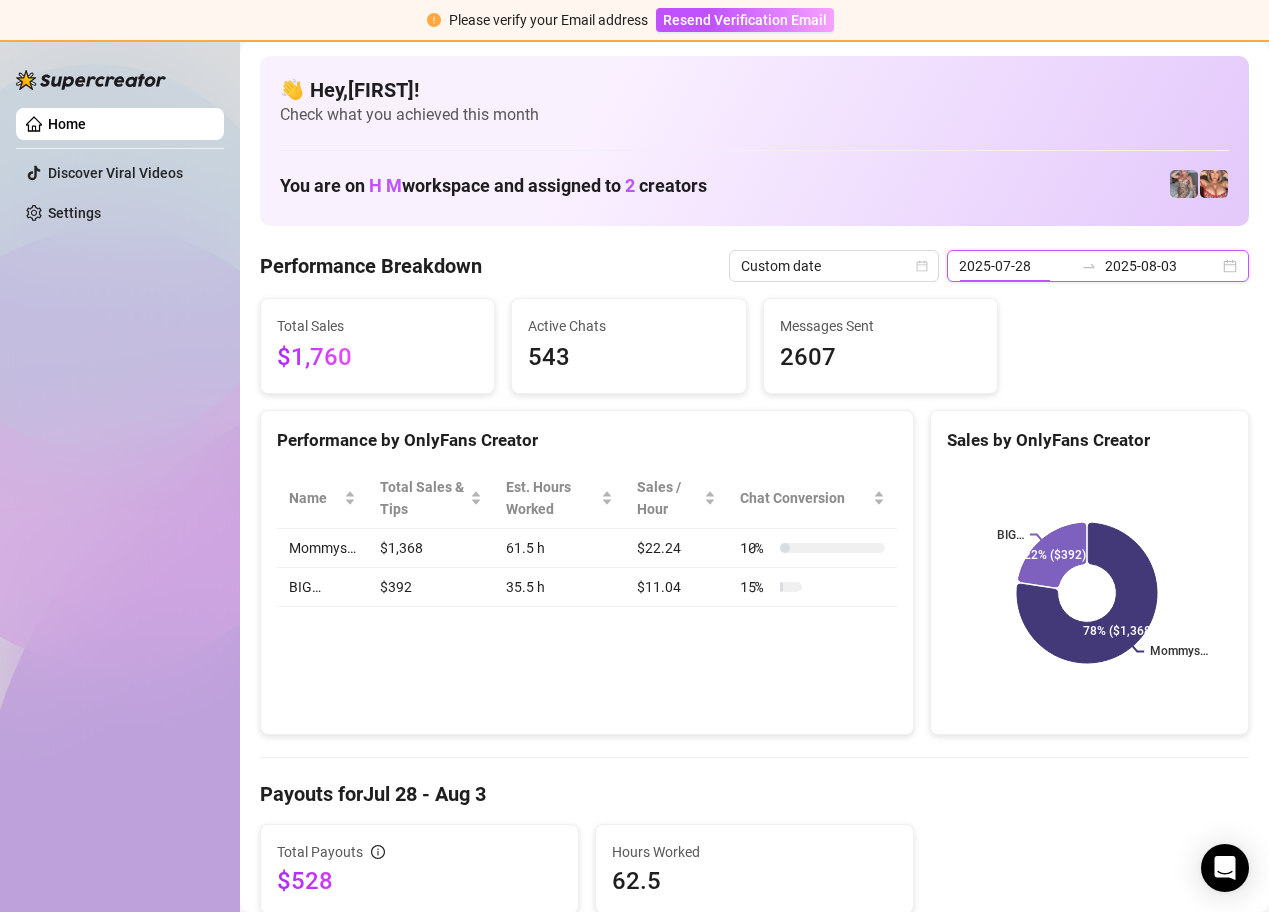 click on "2025-07-28" at bounding box center [1016, 266] 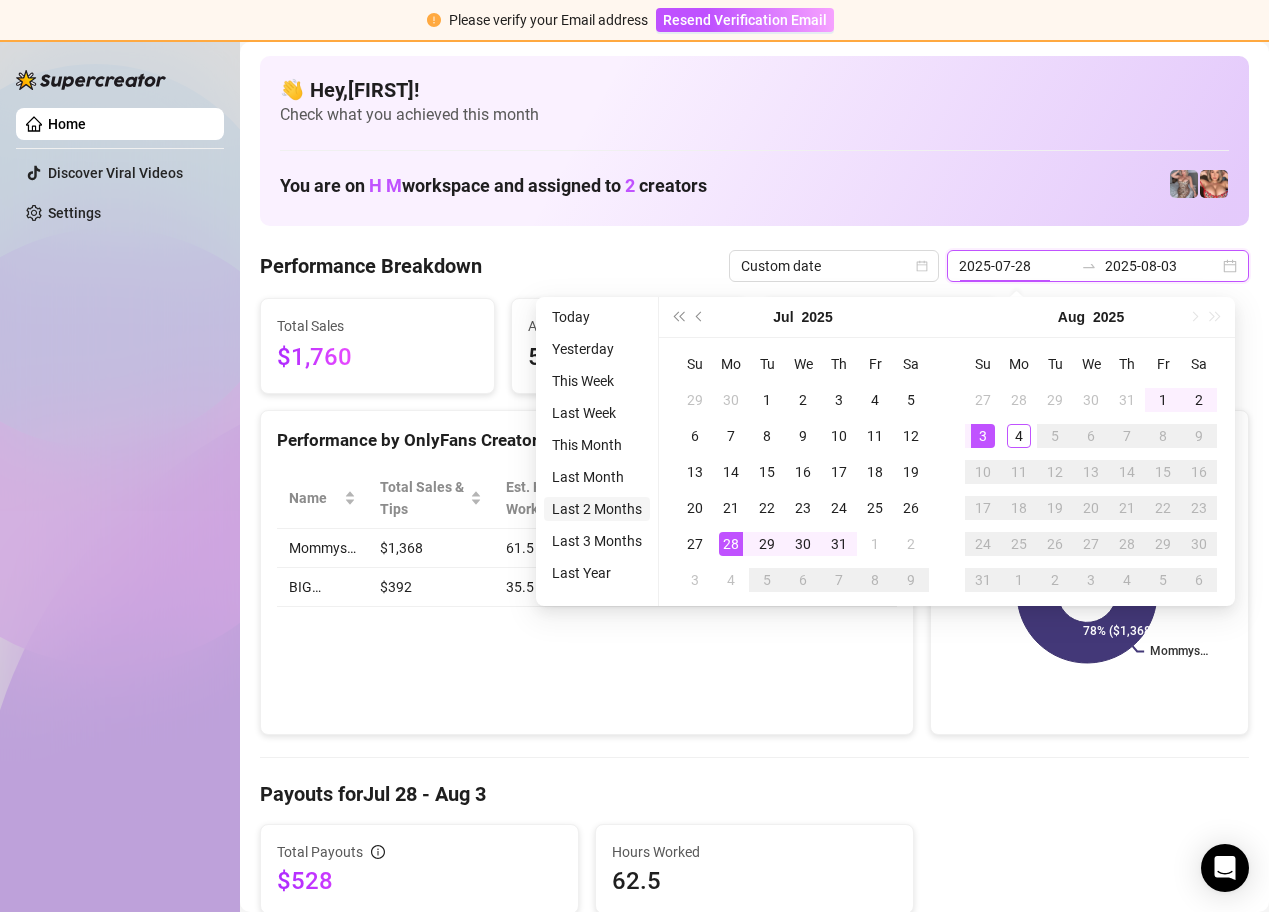 type on "2025-06-04" 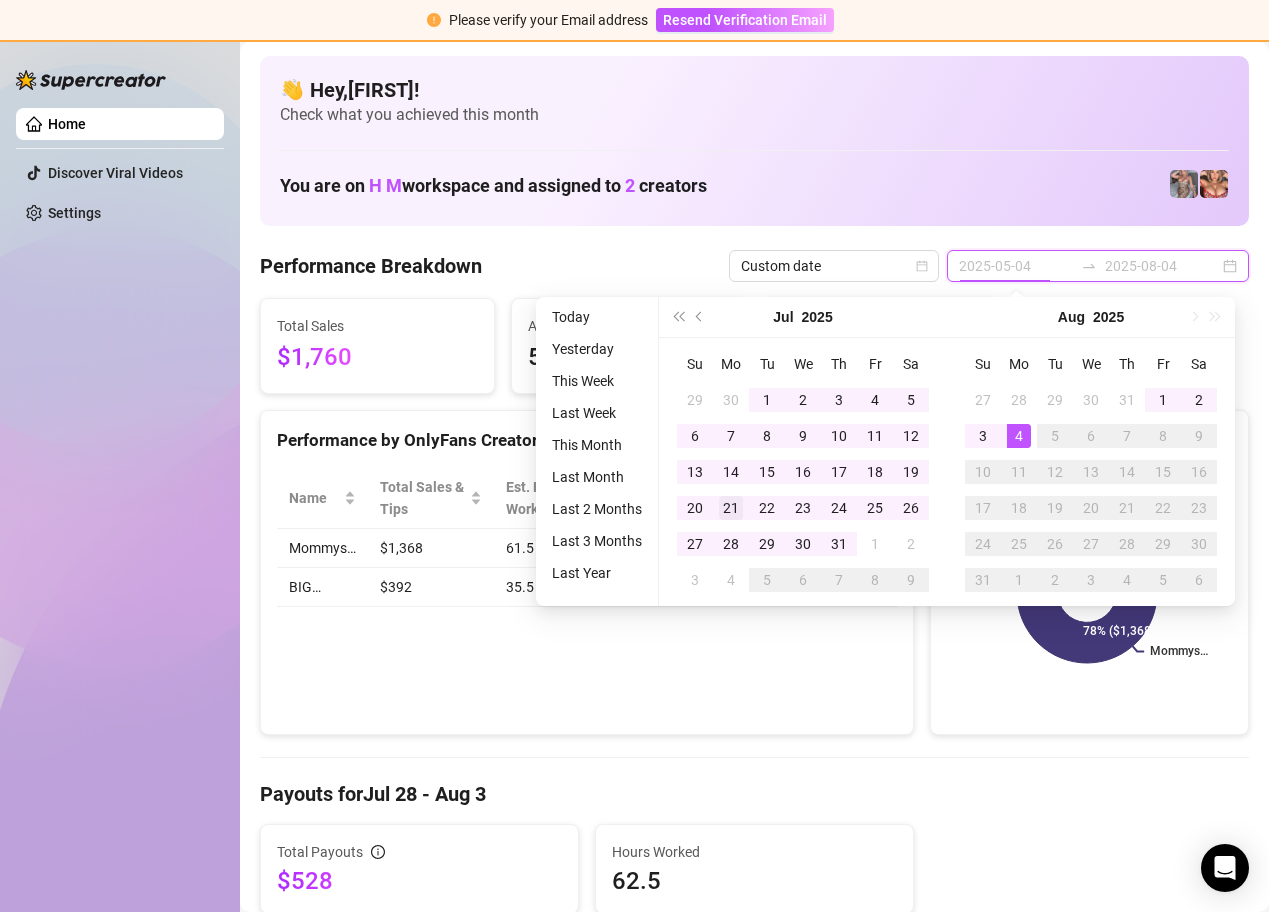type on "2025-07-28" 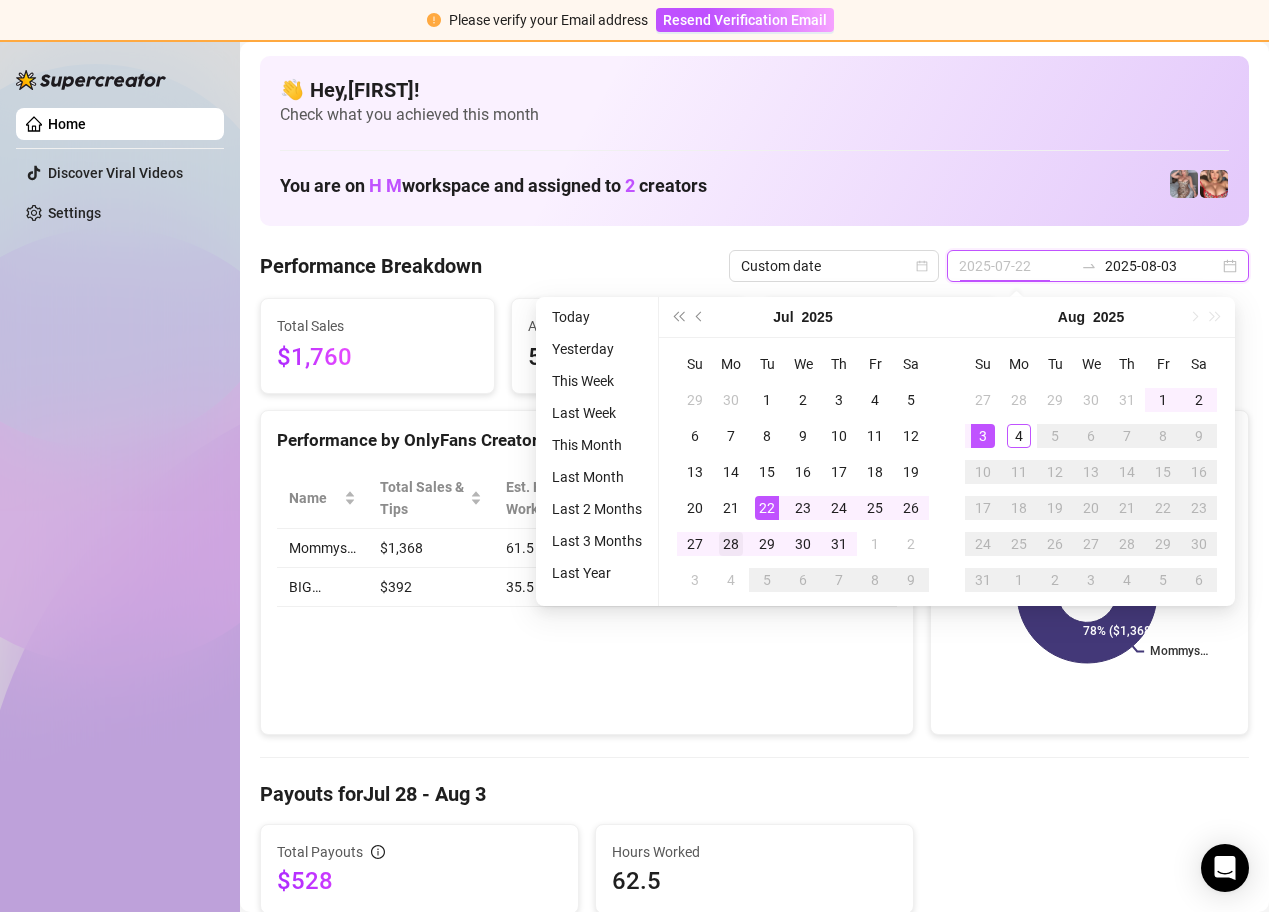 type on "2025-07-28" 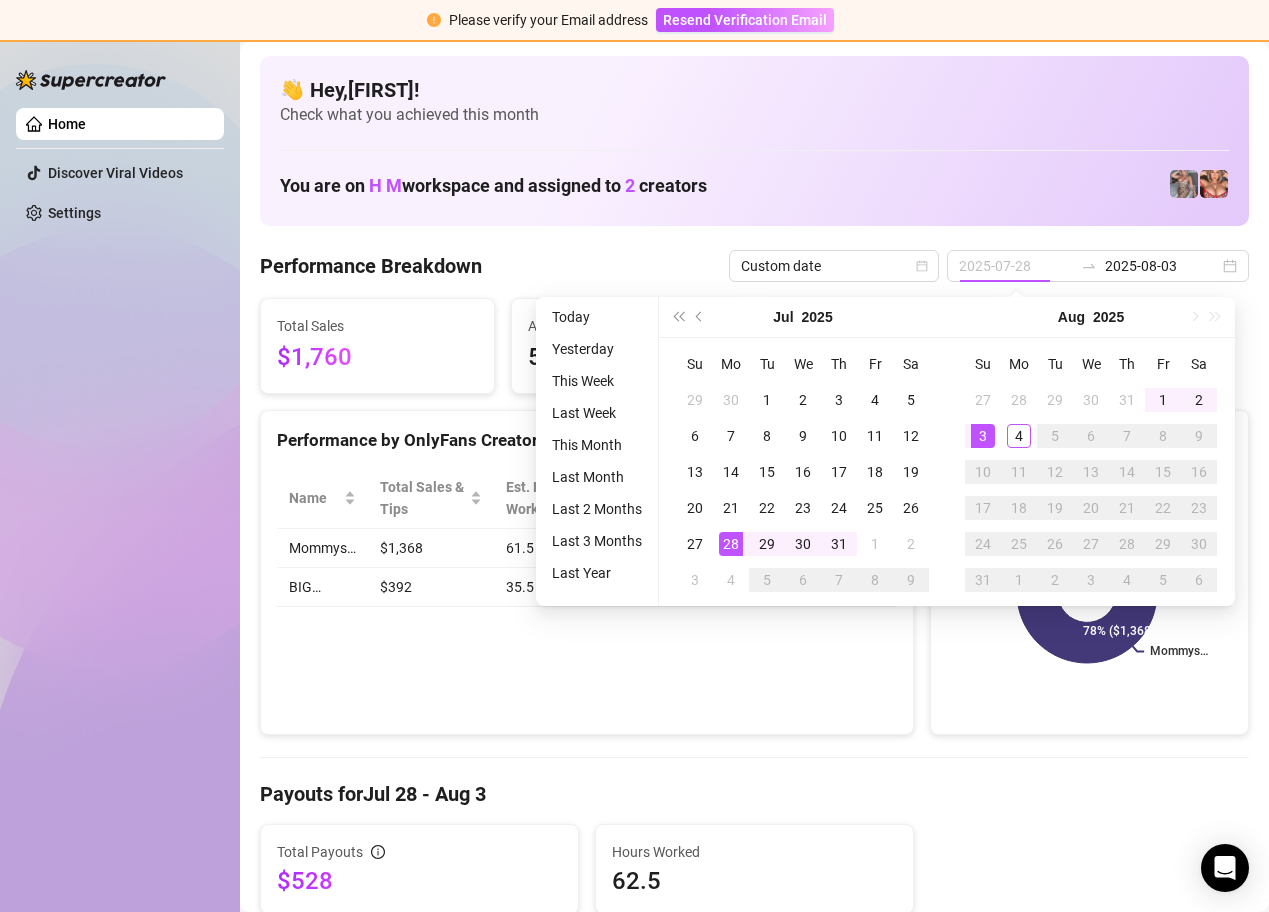 click on "28" at bounding box center (731, 544) 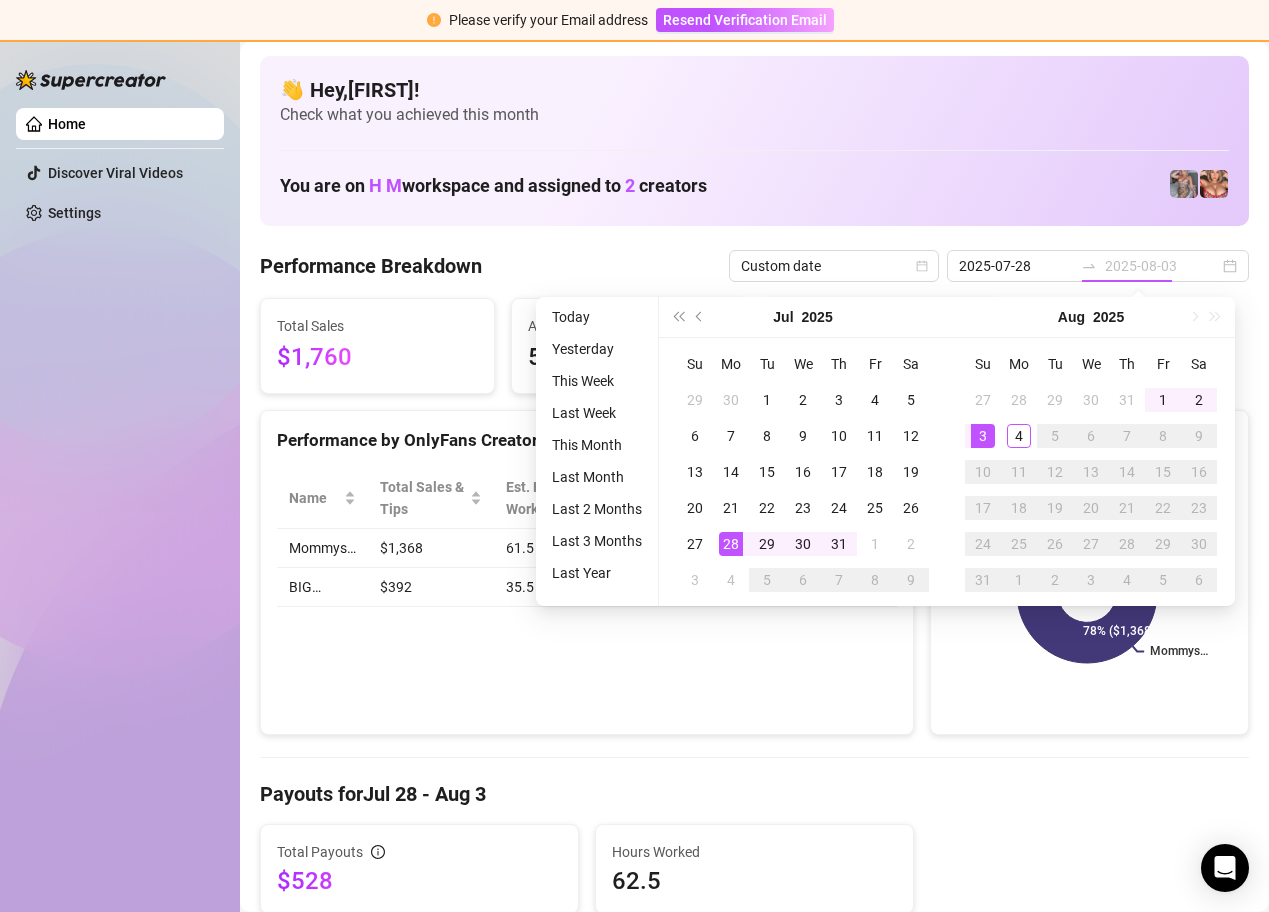 click on "28" at bounding box center (731, 544) 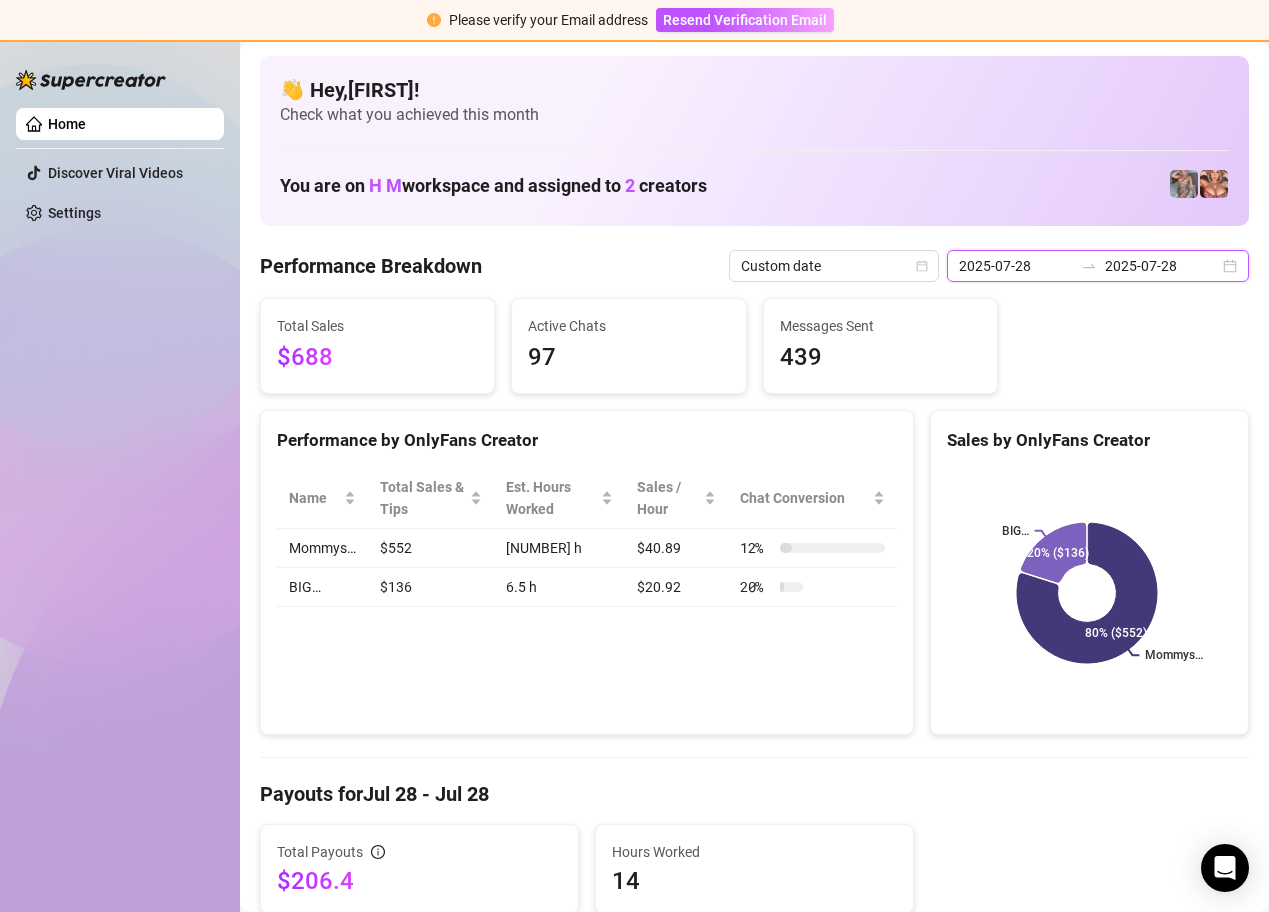 click on "2025-07-28" at bounding box center (1016, 266) 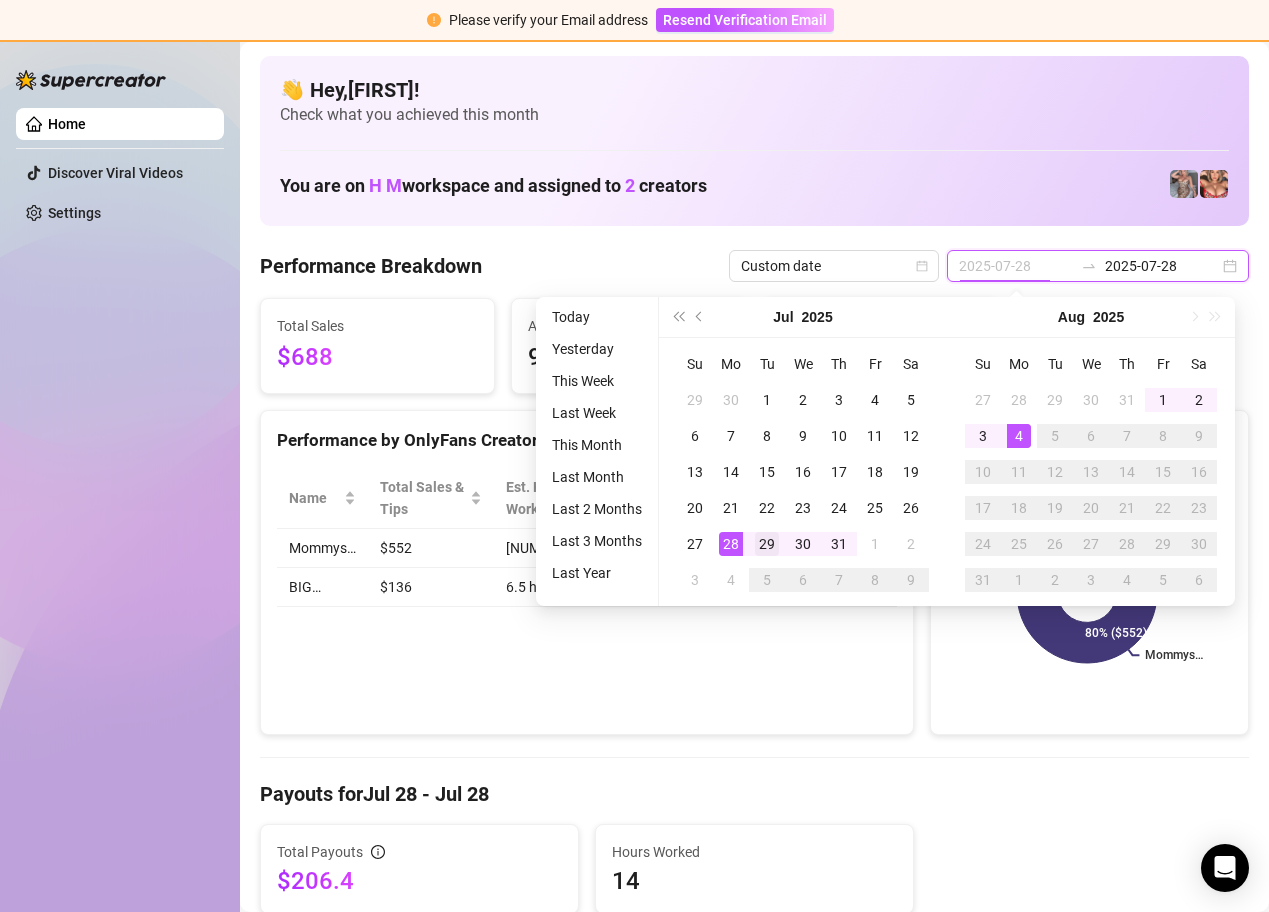type on "2025-07-29" 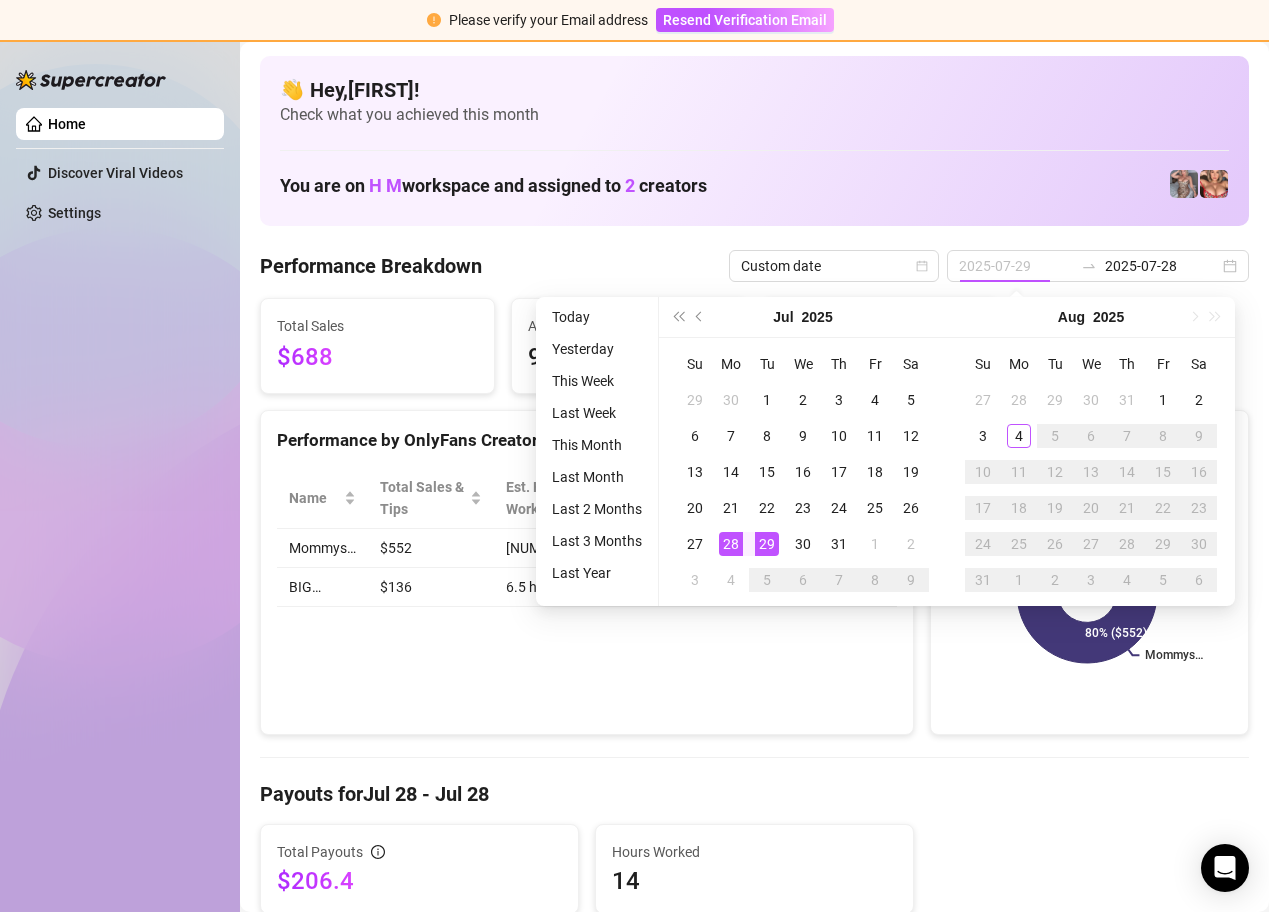 click on "29" at bounding box center [767, 544] 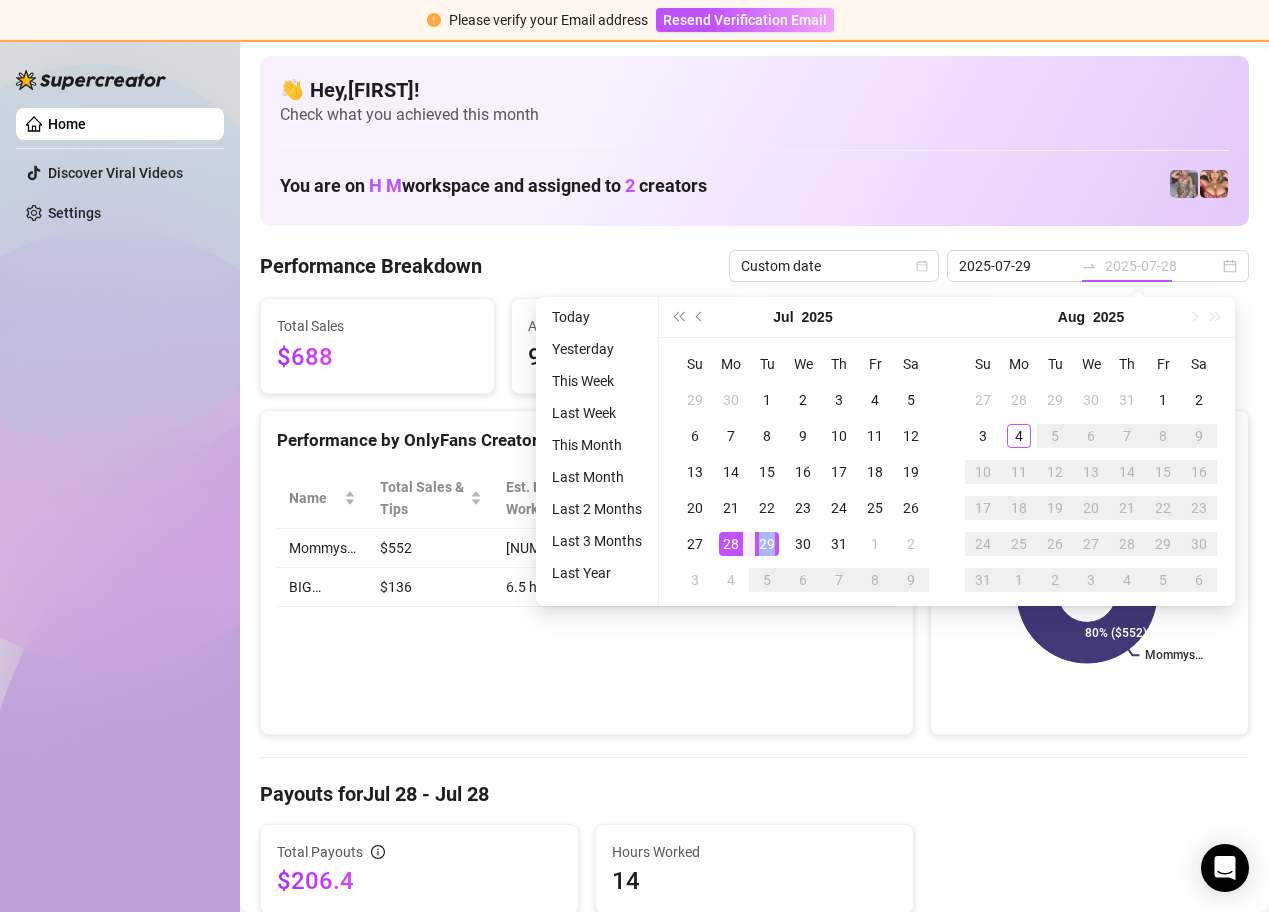 click on "29" at bounding box center (767, 544) 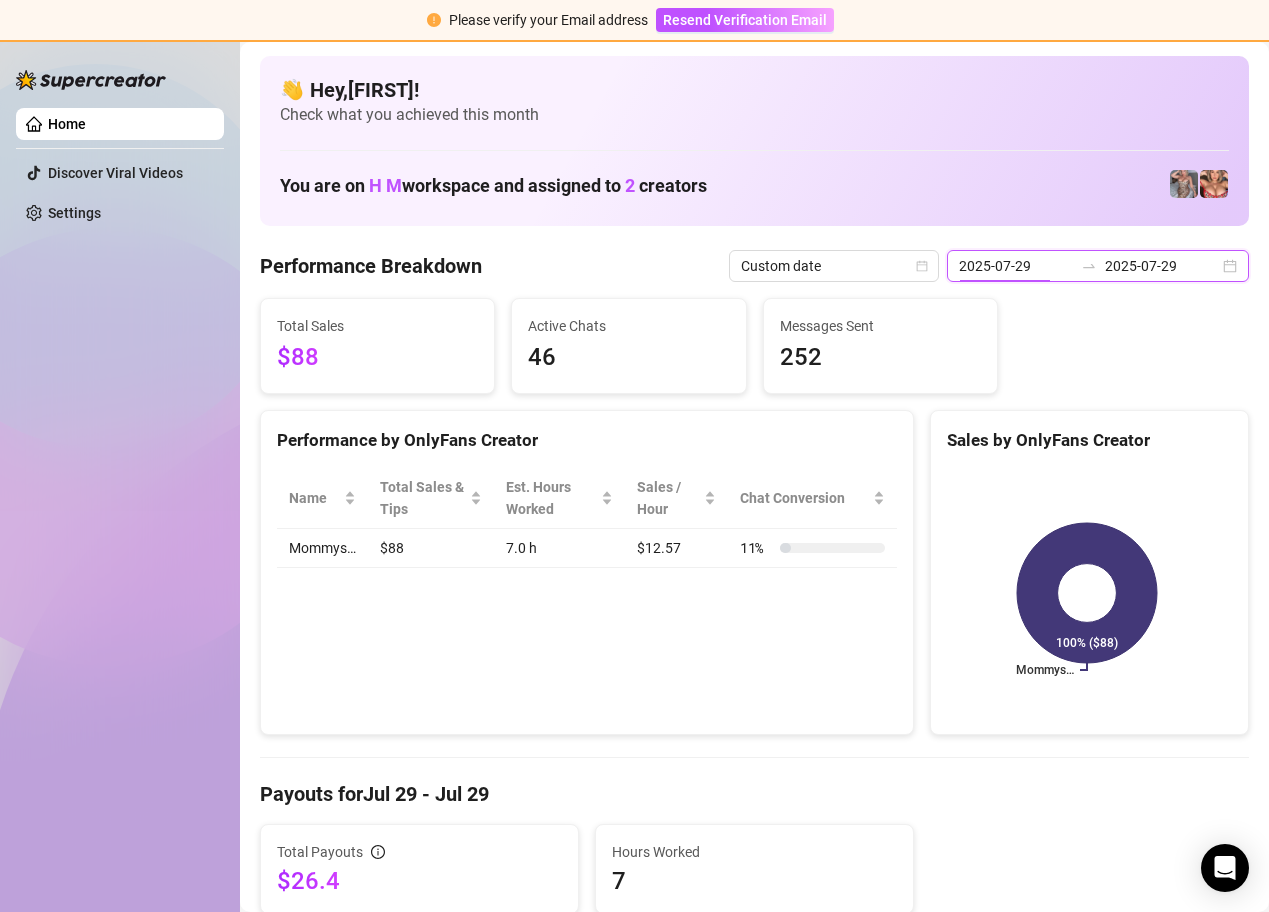 click on "2025-07-29" at bounding box center (1016, 266) 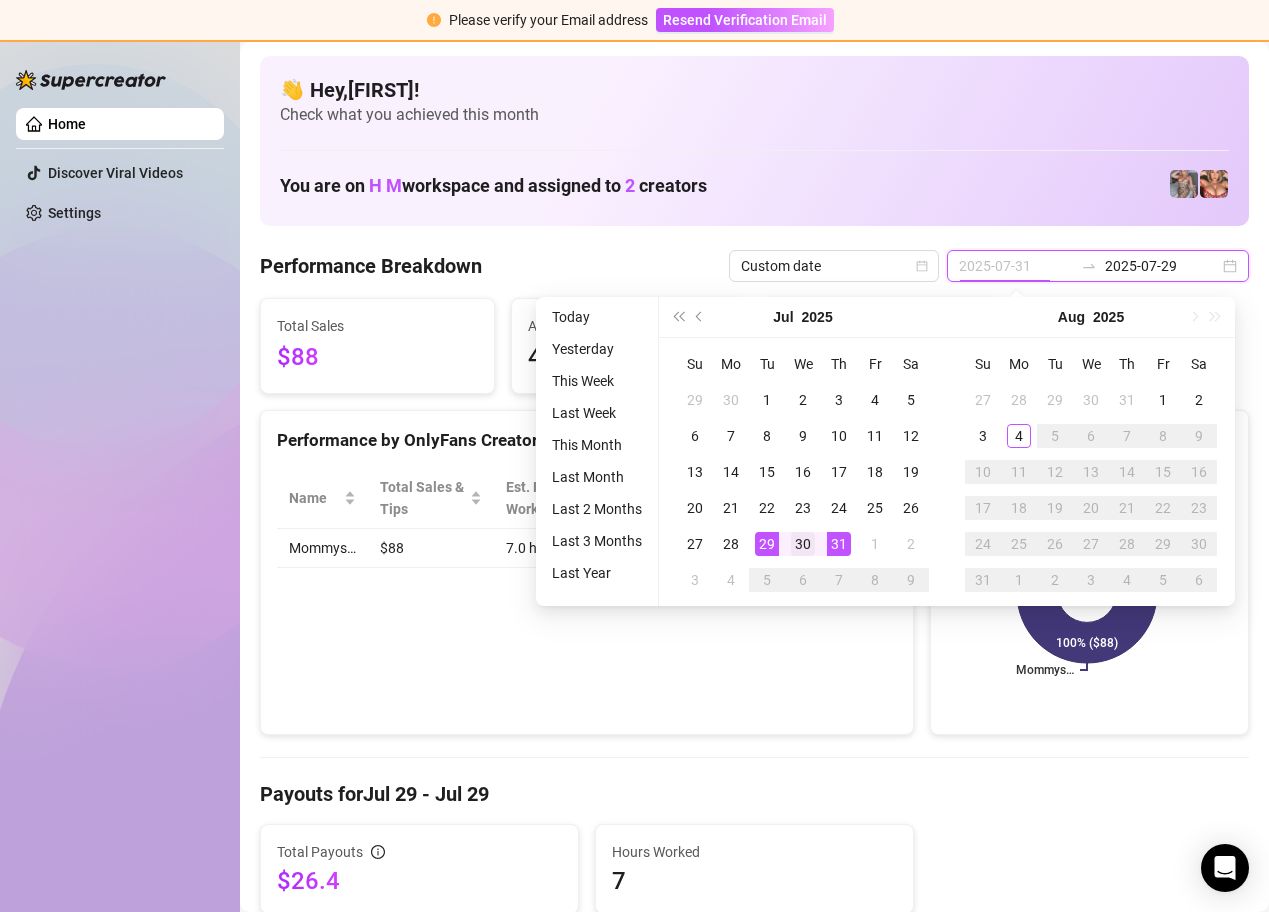 type on "2025-07-30" 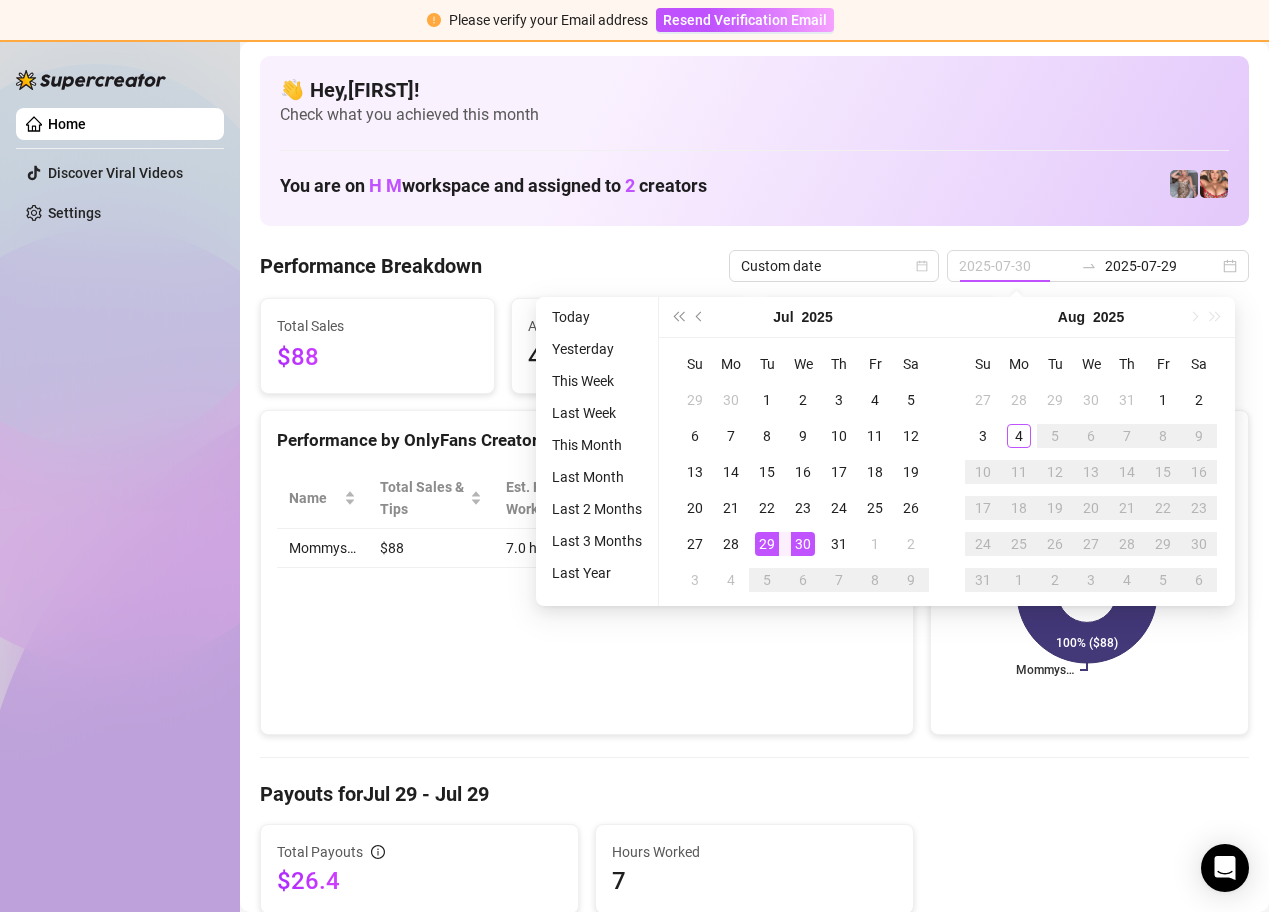 click on "30" at bounding box center [803, 544] 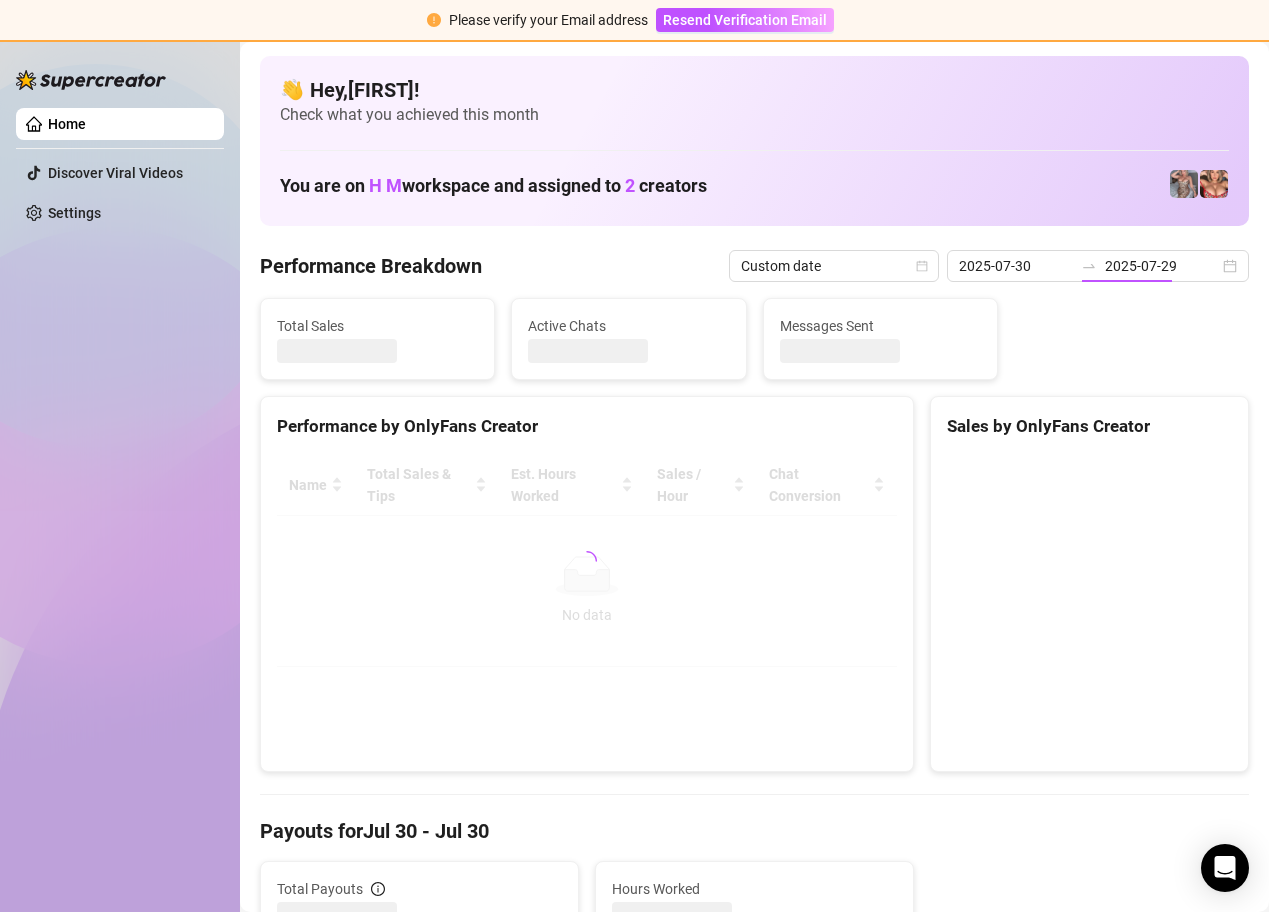 type on "2025-07-30" 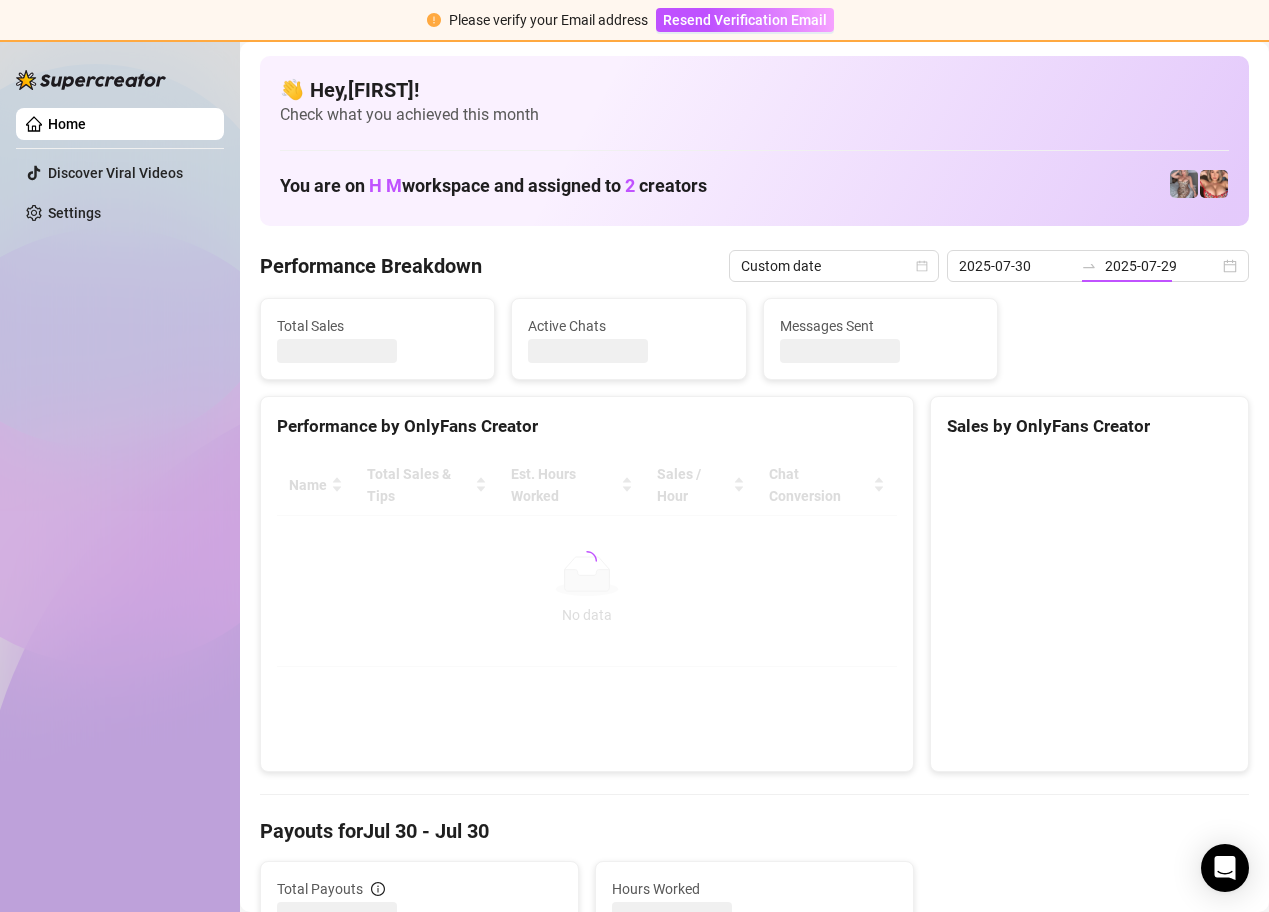 type on "2025-07-30" 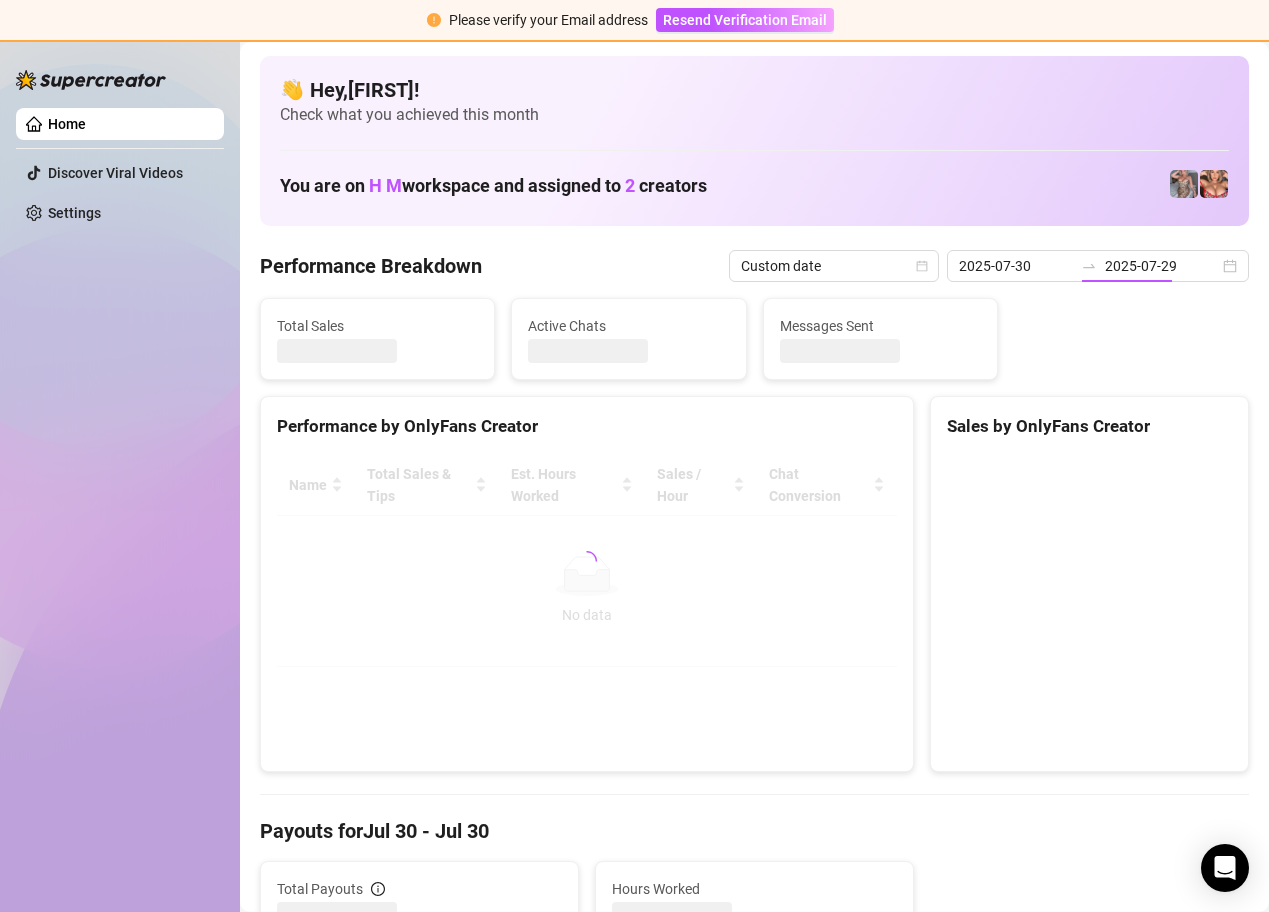 type on "2025-07-30" 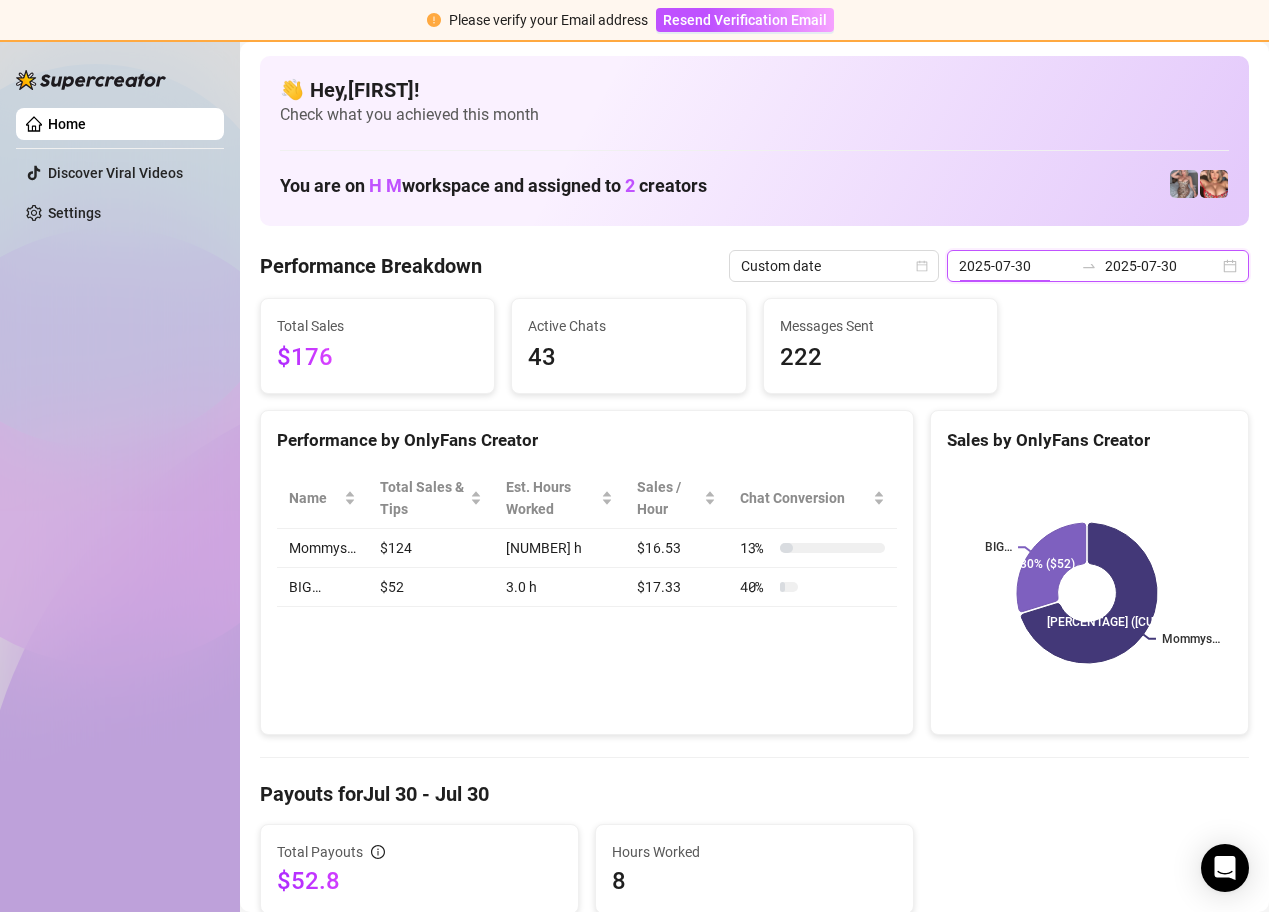 click on "2025-07-30" at bounding box center (1016, 266) 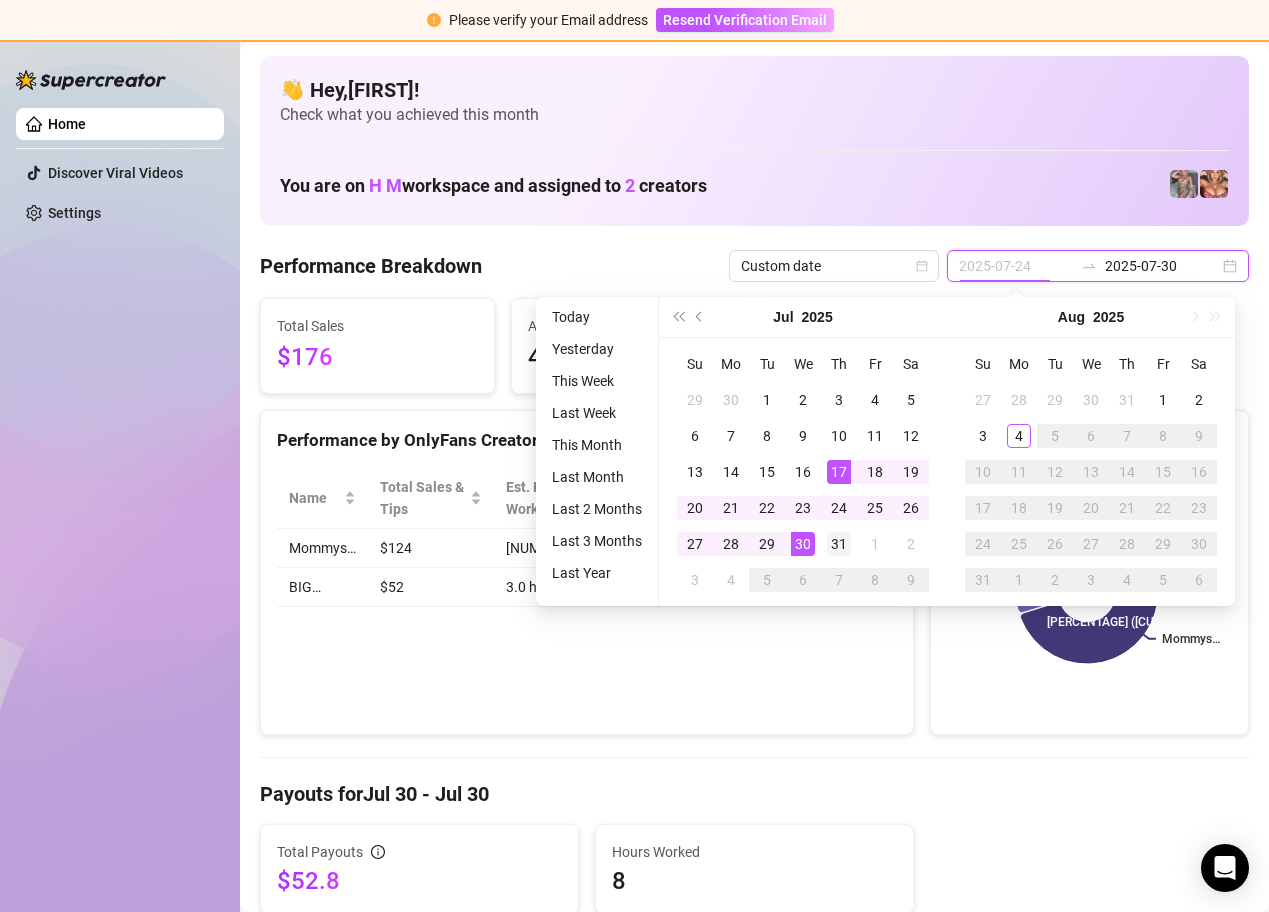 type on "2025-07-31" 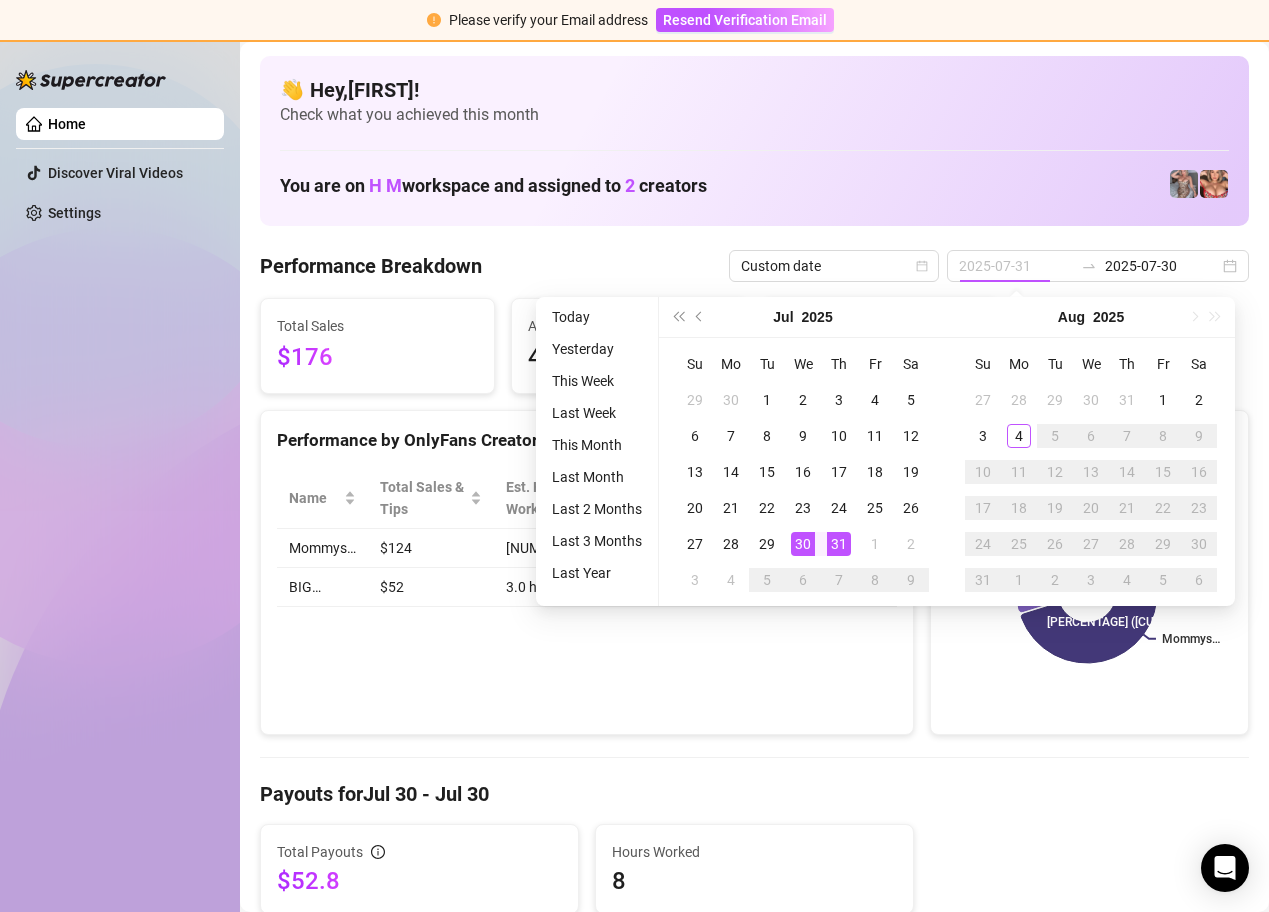 click on "31" at bounding box center (839, 544) 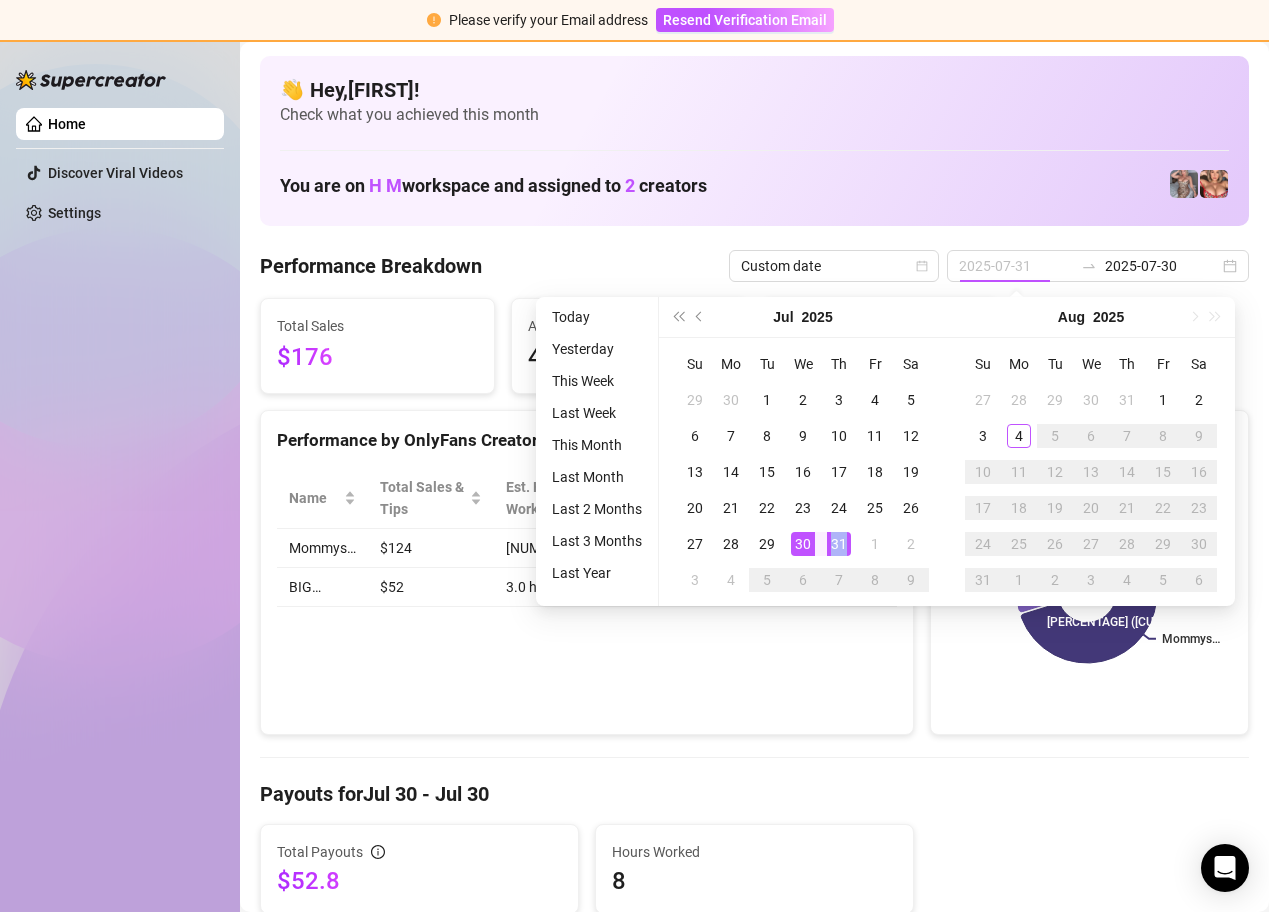 click on "31" at bounding box center [839, 544] 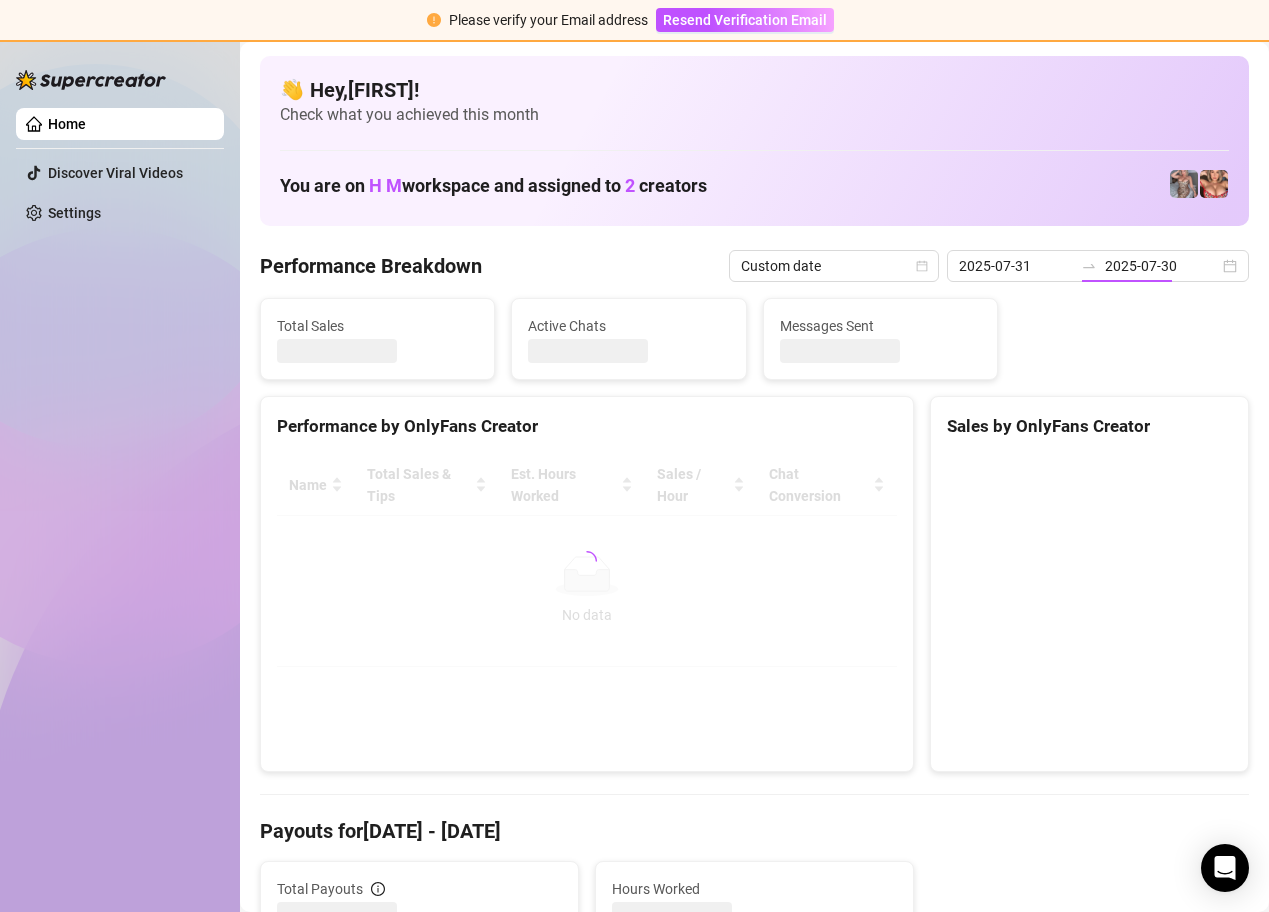 type on "2025-07-31" 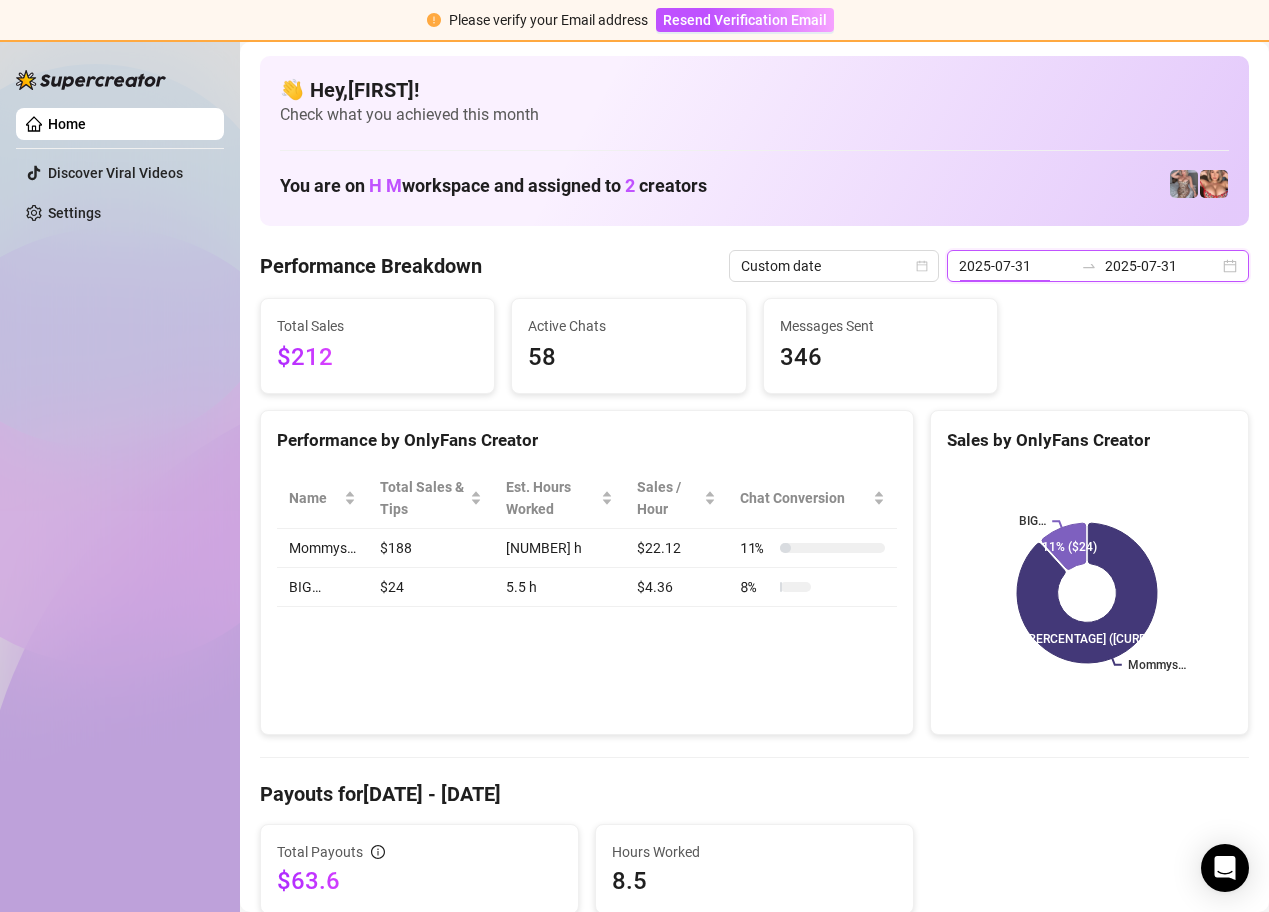 click on "2025-07-31" at bounding box center (1016, 266) 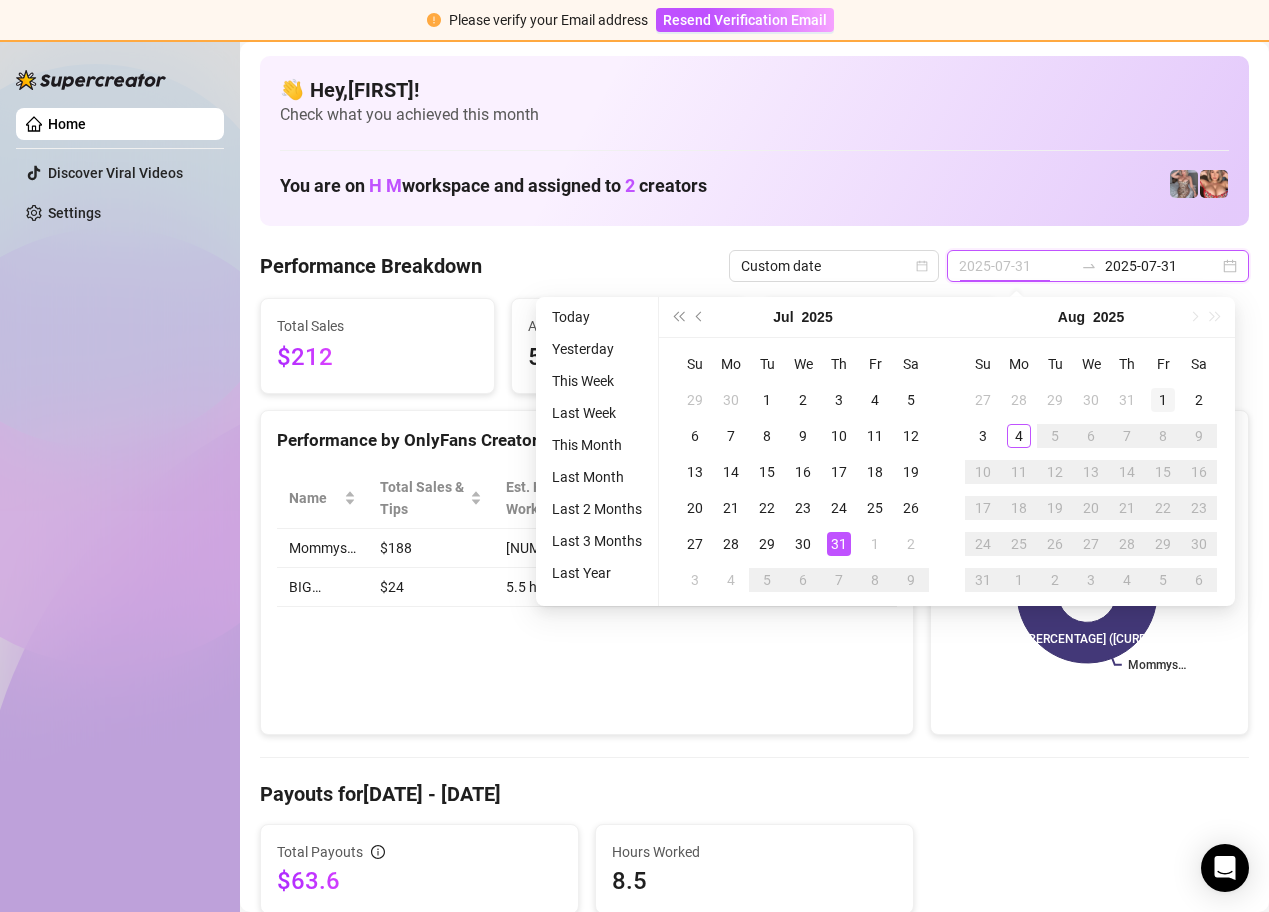 type on "2025-08-01" 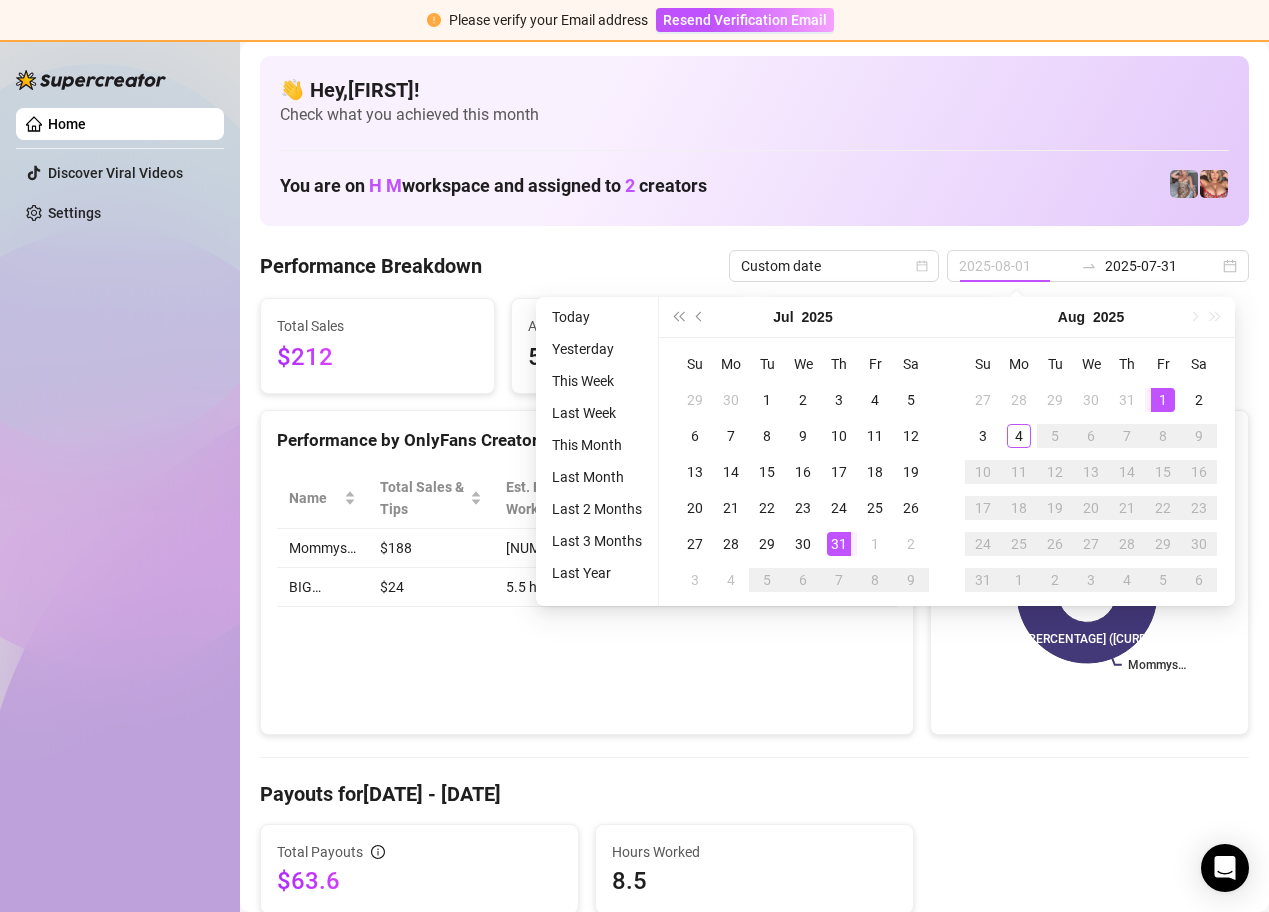 click on "1" at bounding box center [1163, 400] 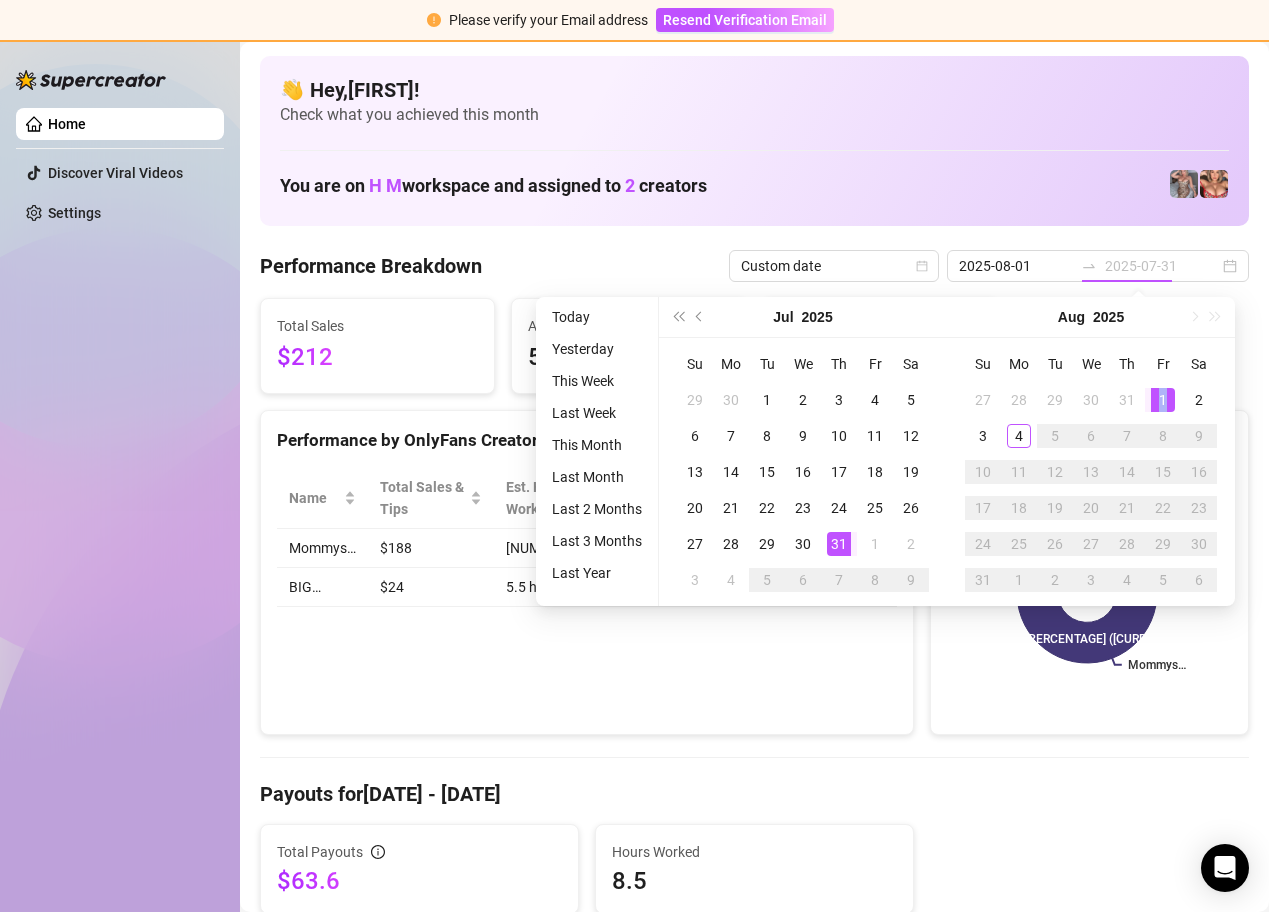 click on "1" at bounding box center (1163, 400) 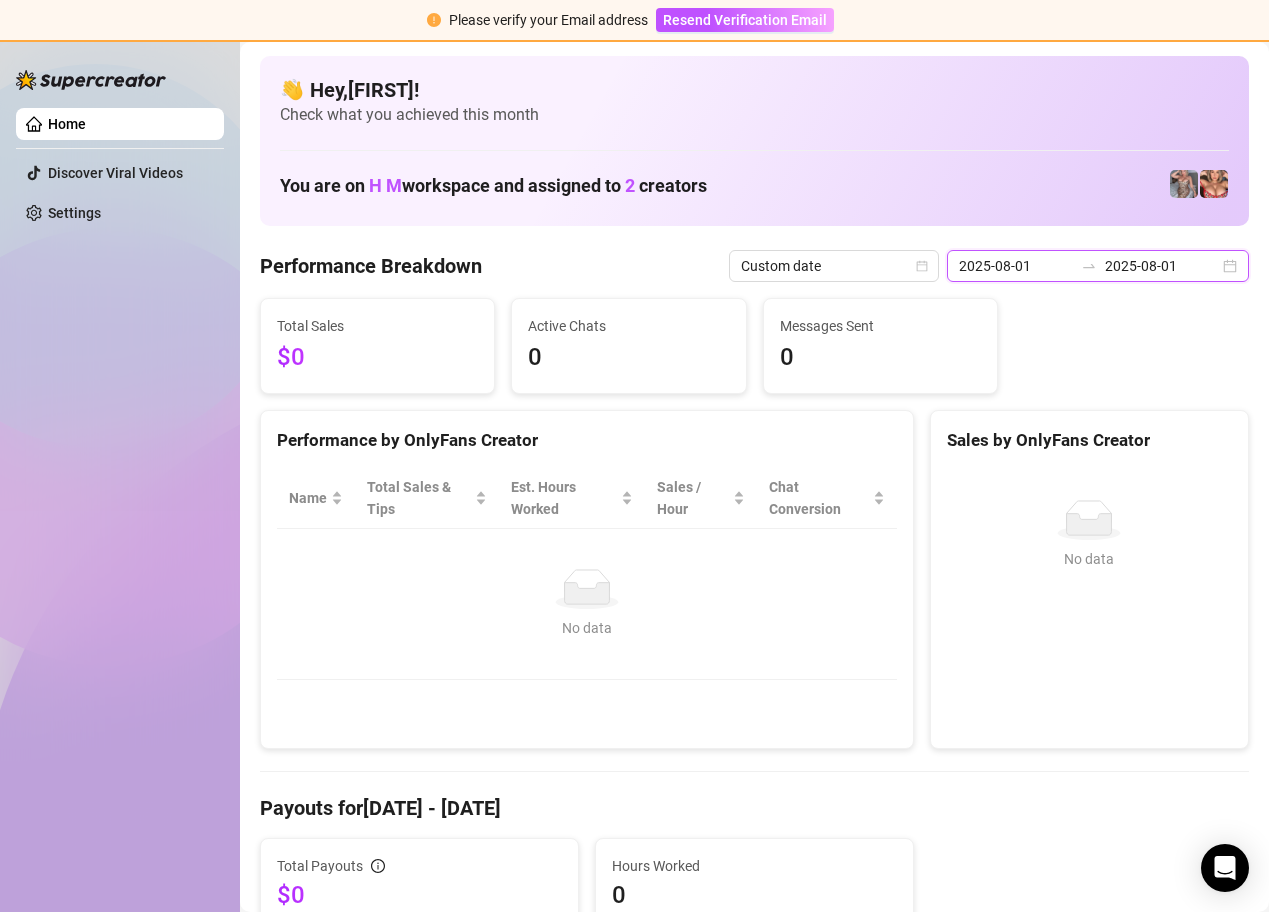 click on "2025-08-01" at bounding box center (1016, 266) 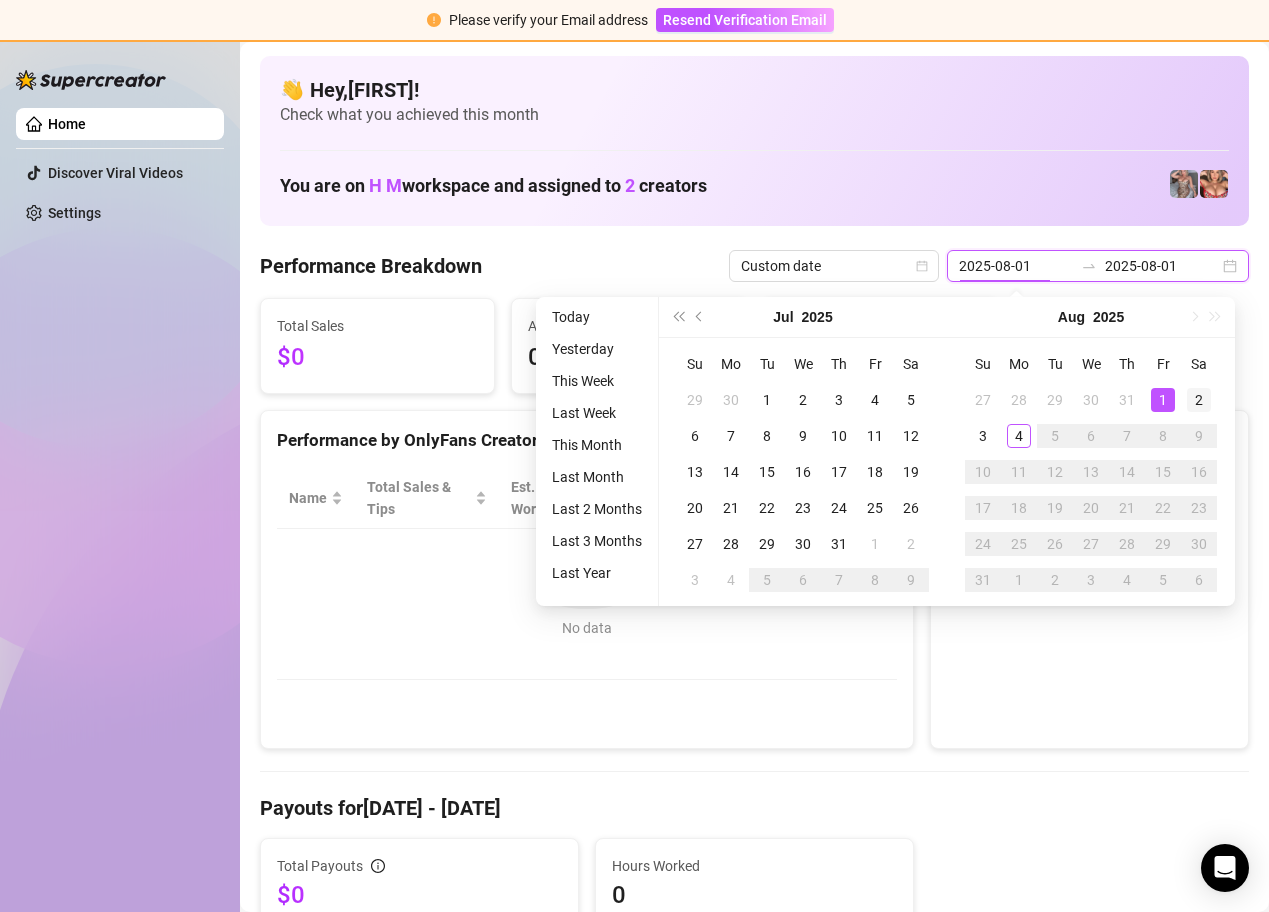 type on "2025-08-02" 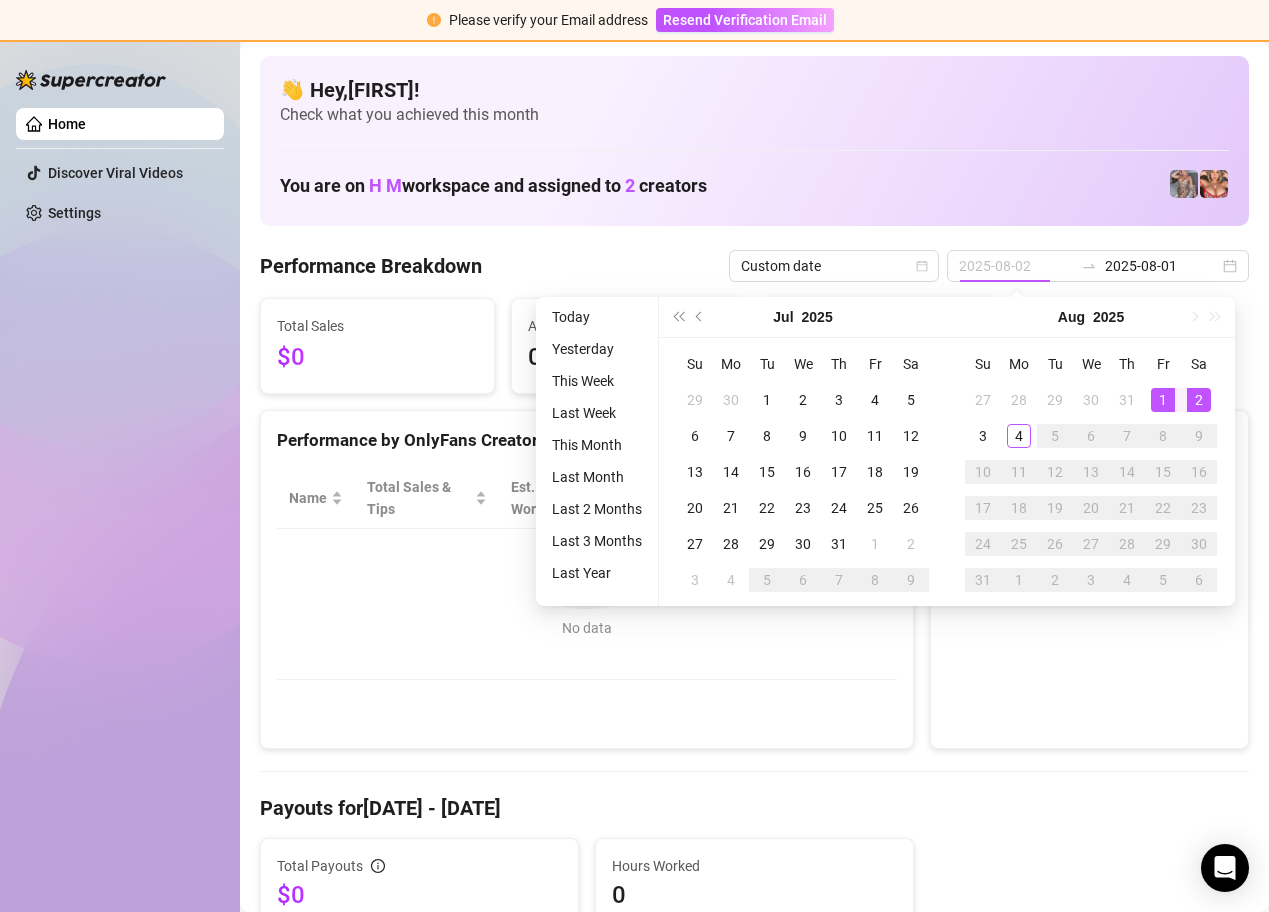 click on "2" at bounding box center (1199, 400) 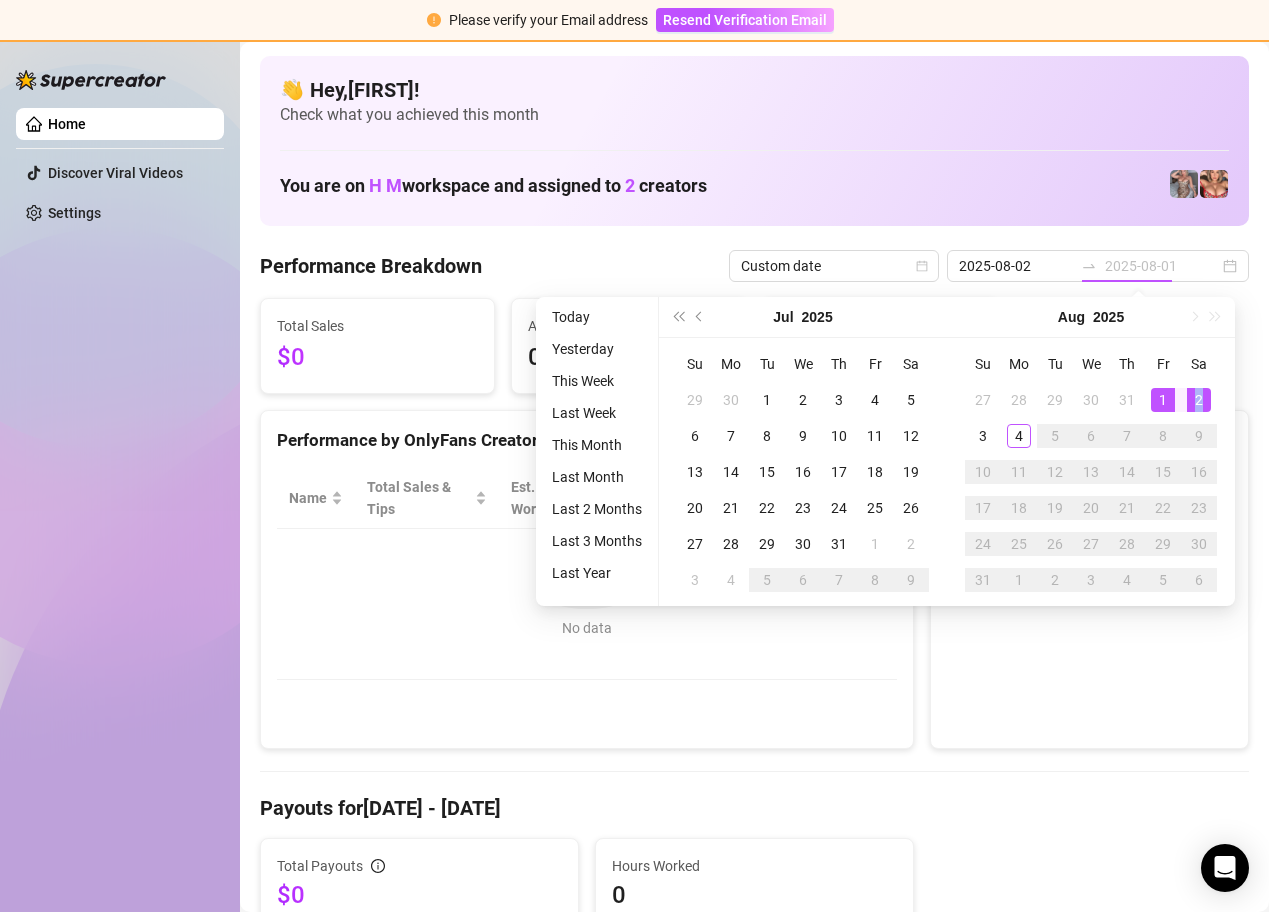 click on "2" at bounding box center [1199, 400] 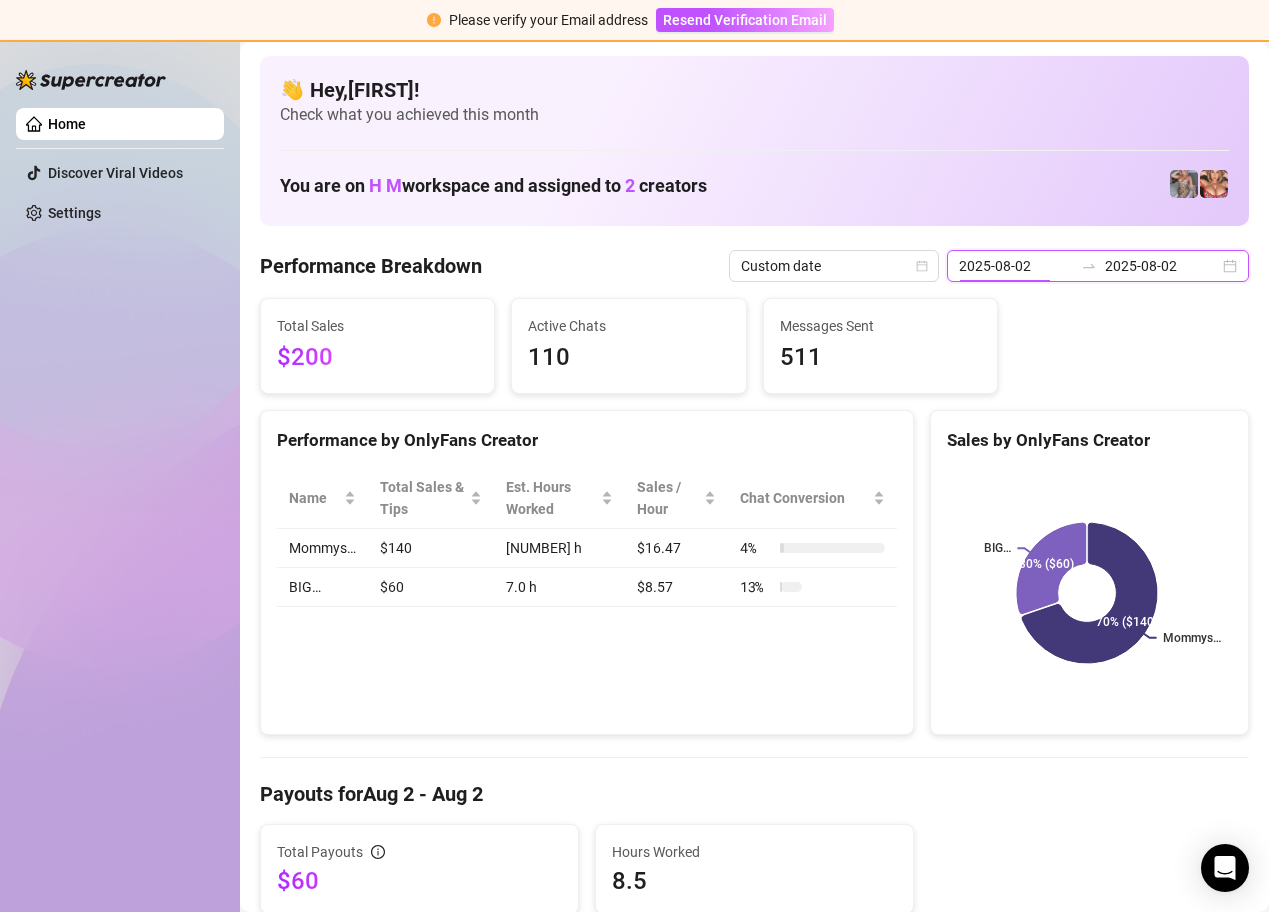 click on "2025-08-02" at bounding box center [1016, 266] 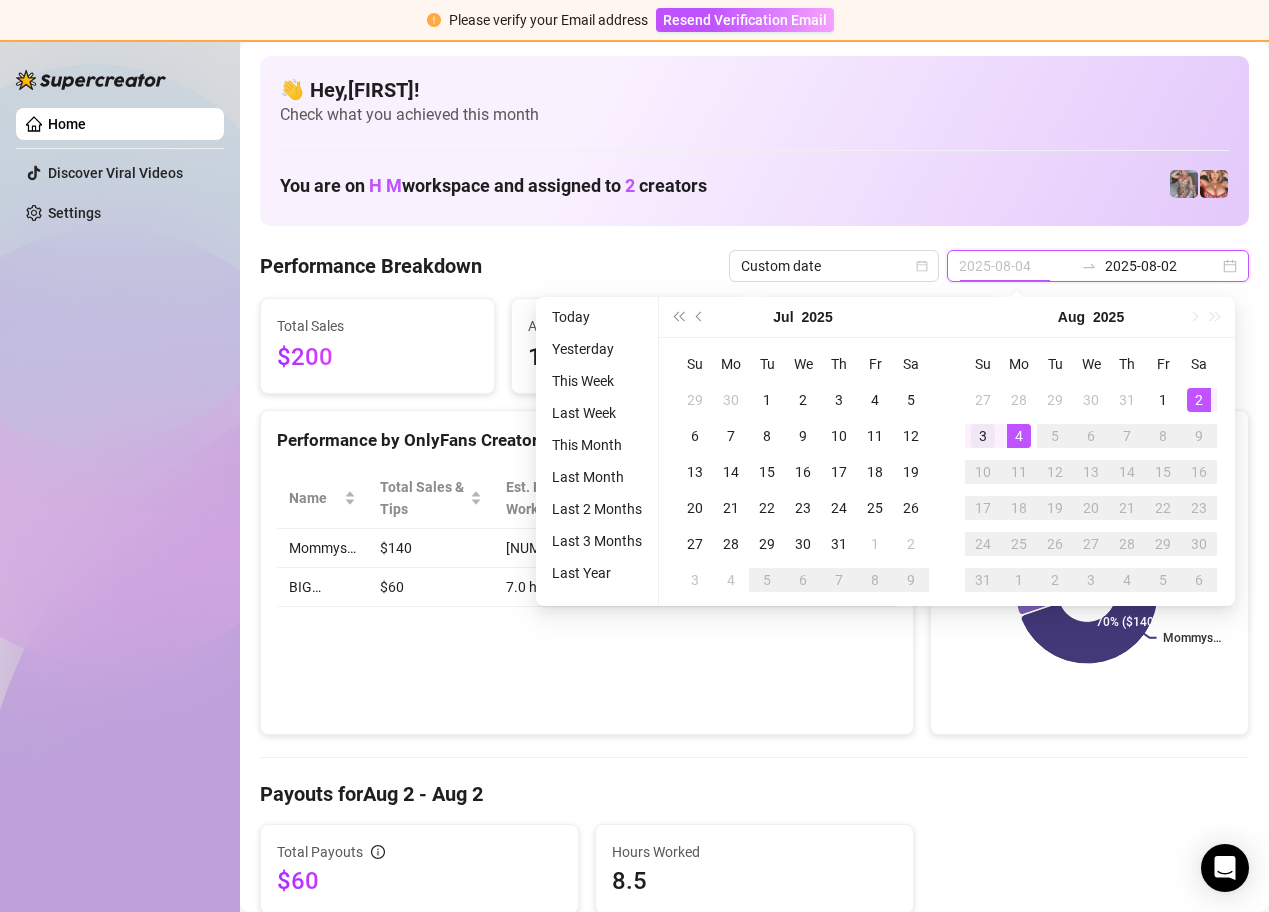 type on "2025-08-03" 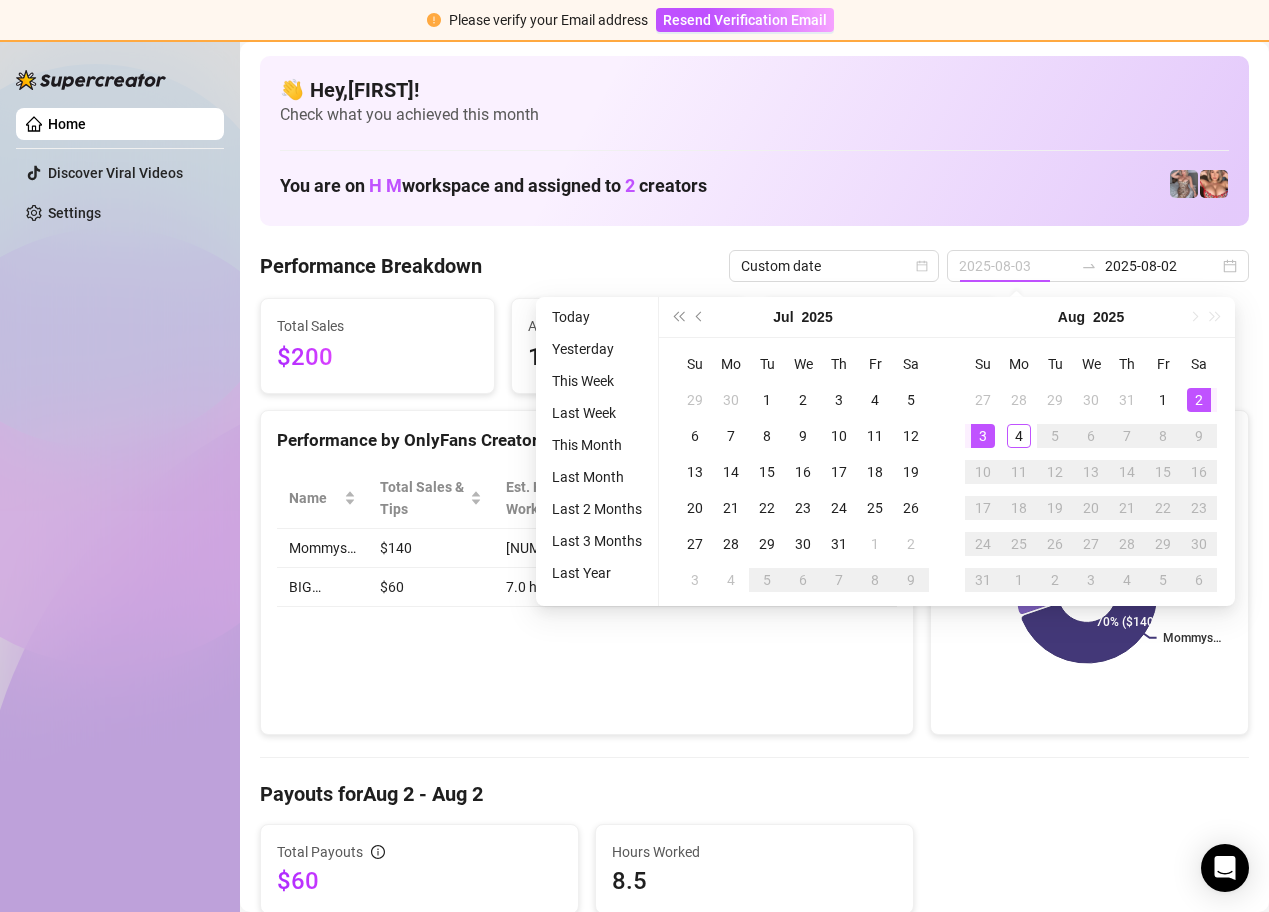 click on "3" at bounding box center (983, 436) 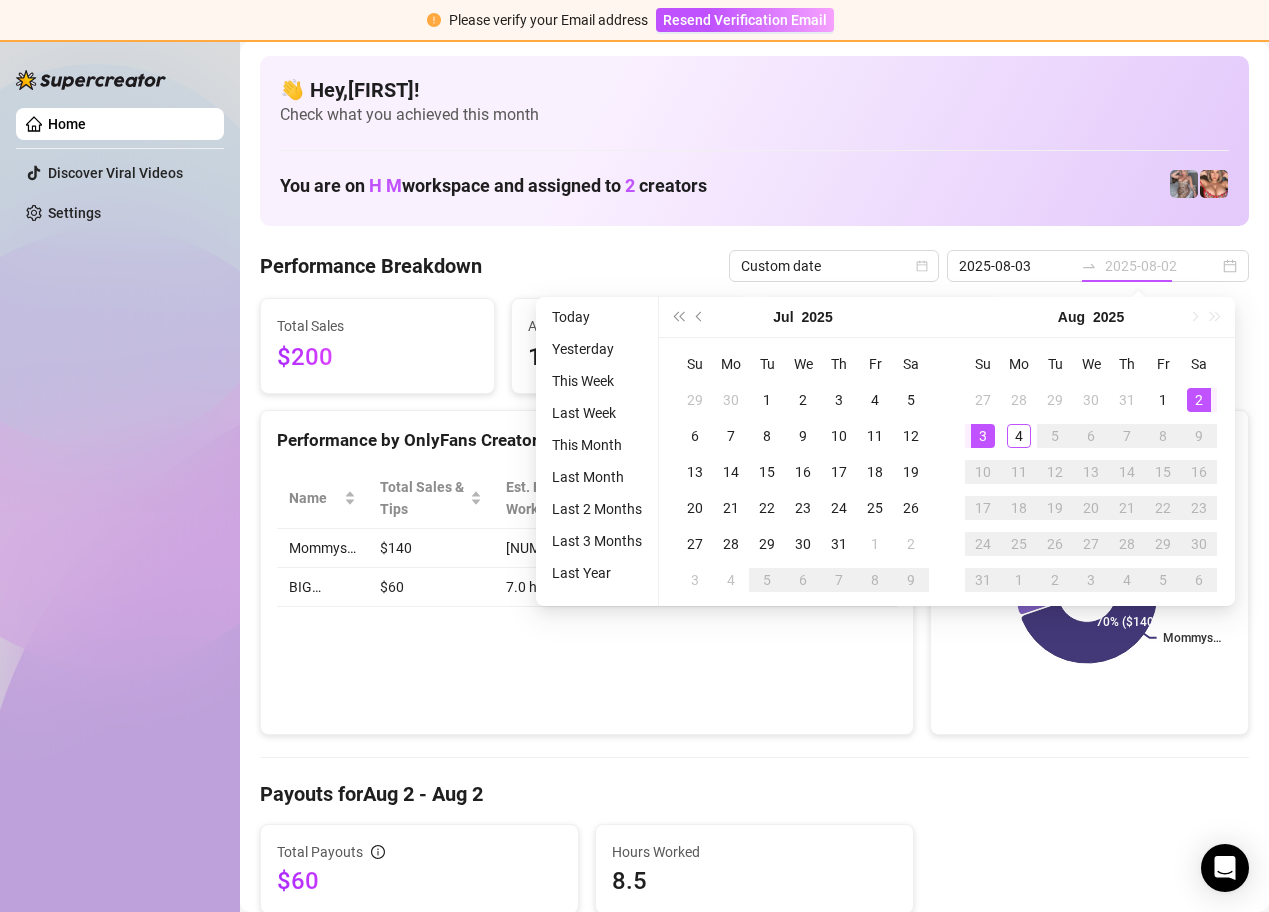 click on "3" at bounding box center [983, 436] 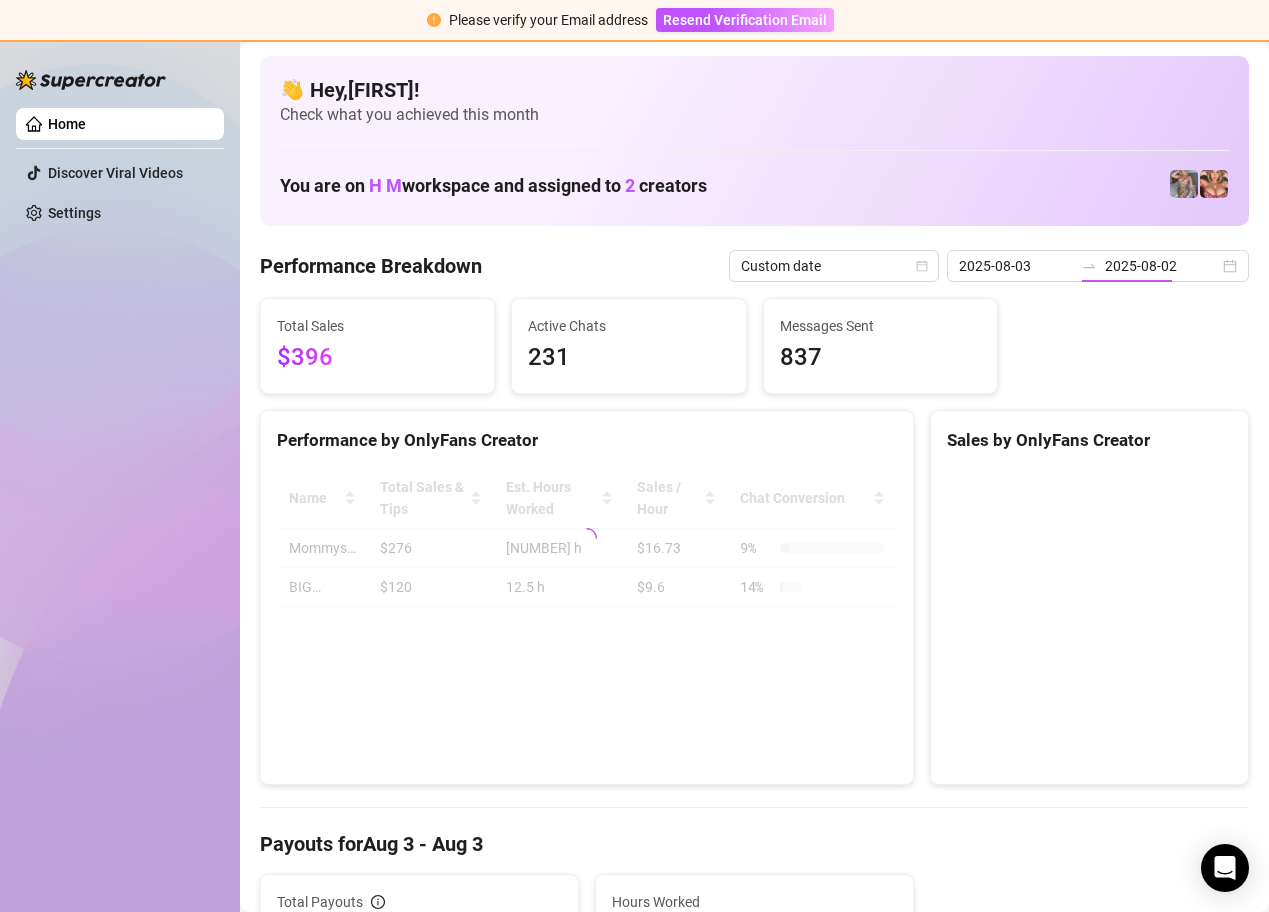 type on "2025-08-03" 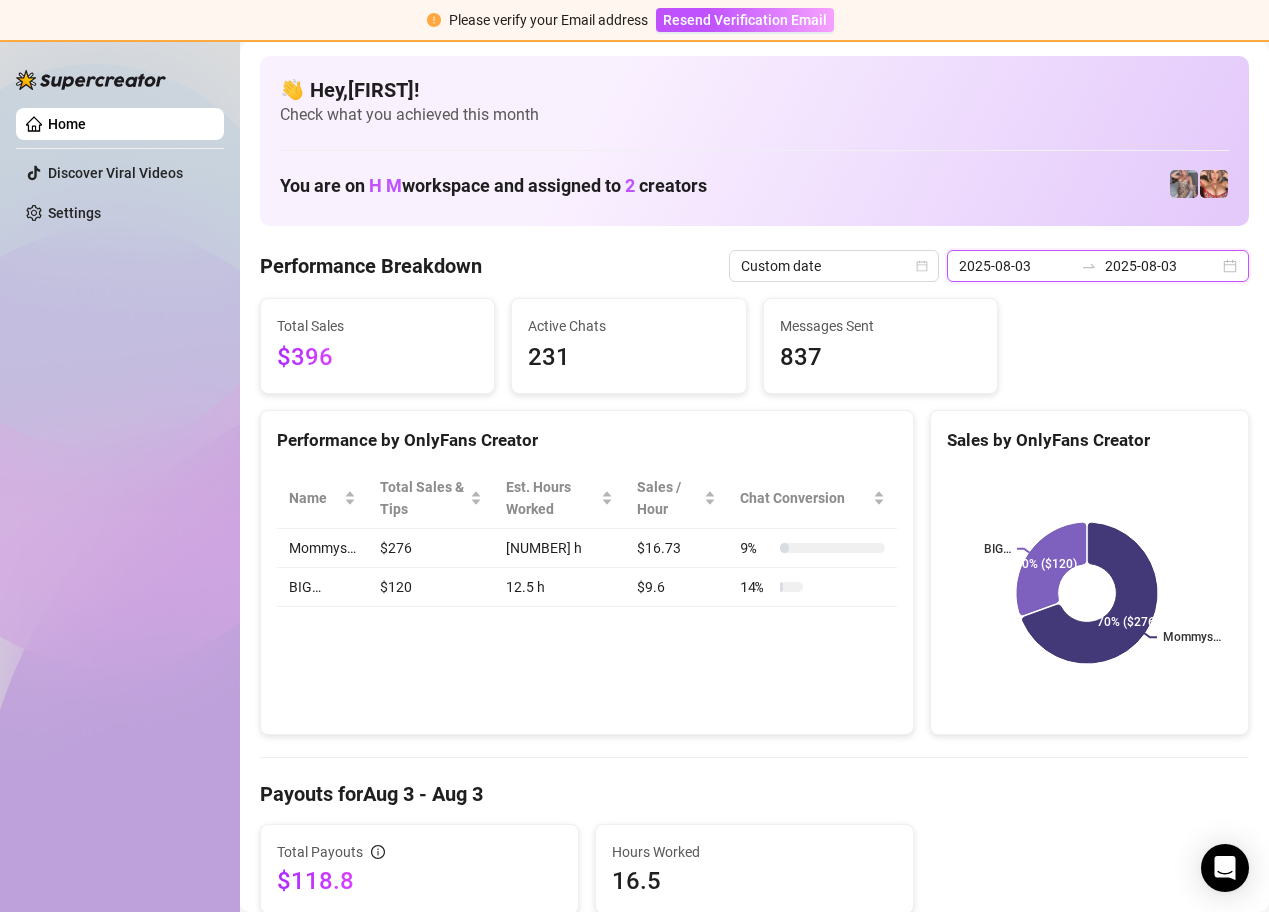 click on "2025-08-03" at bounding box center [1016, 266] 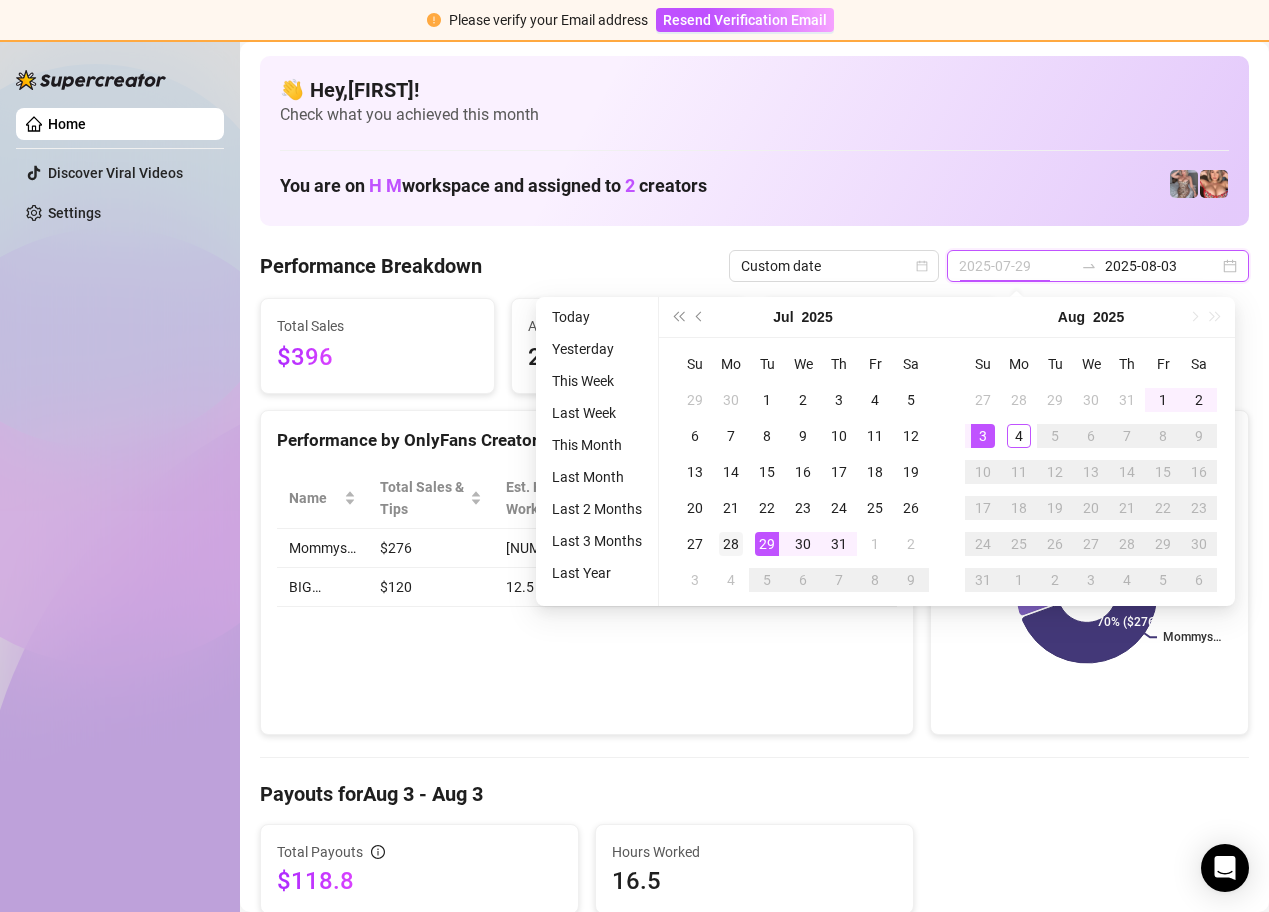 type on "2025-07-28" 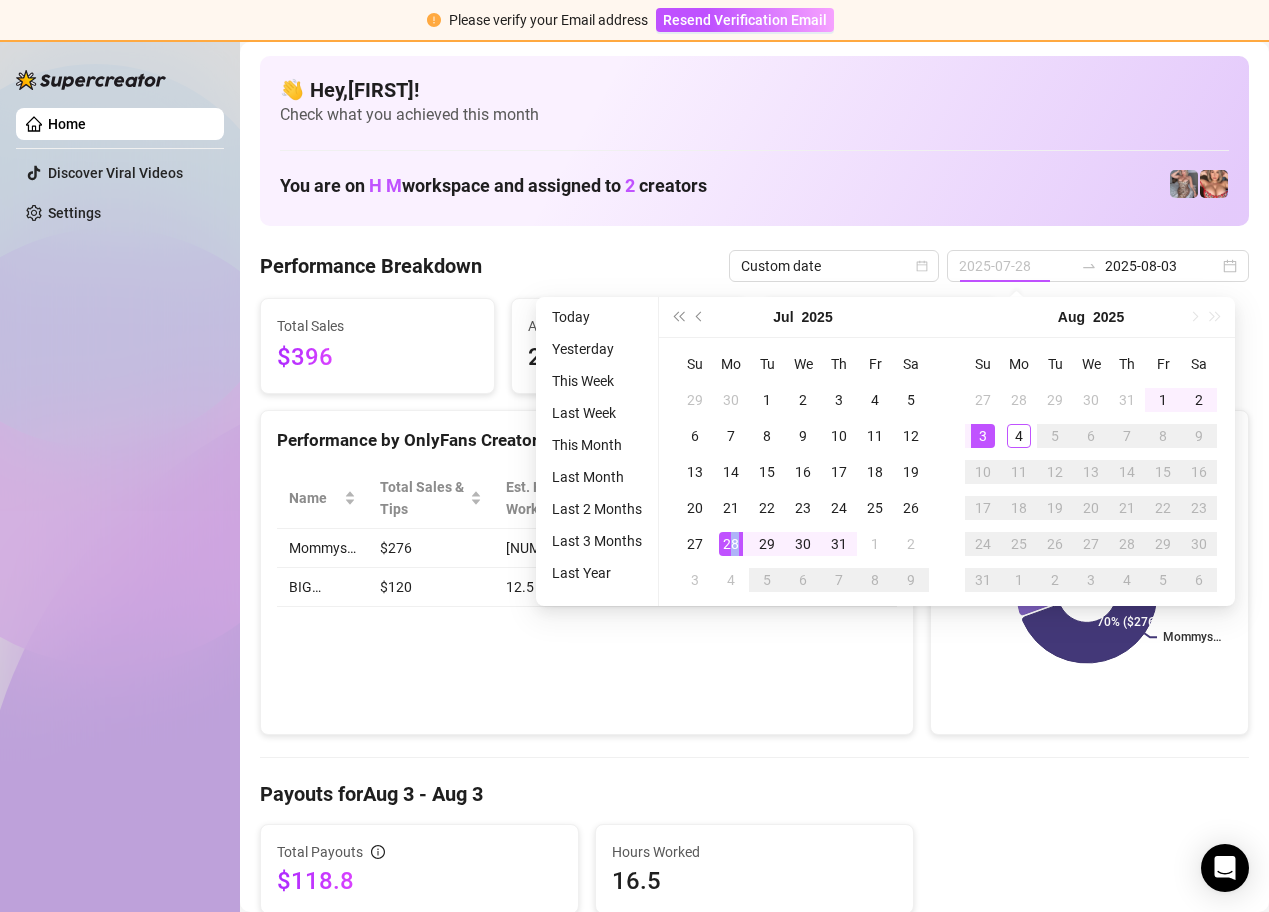 click on "28" at bounding box center [731, 544] 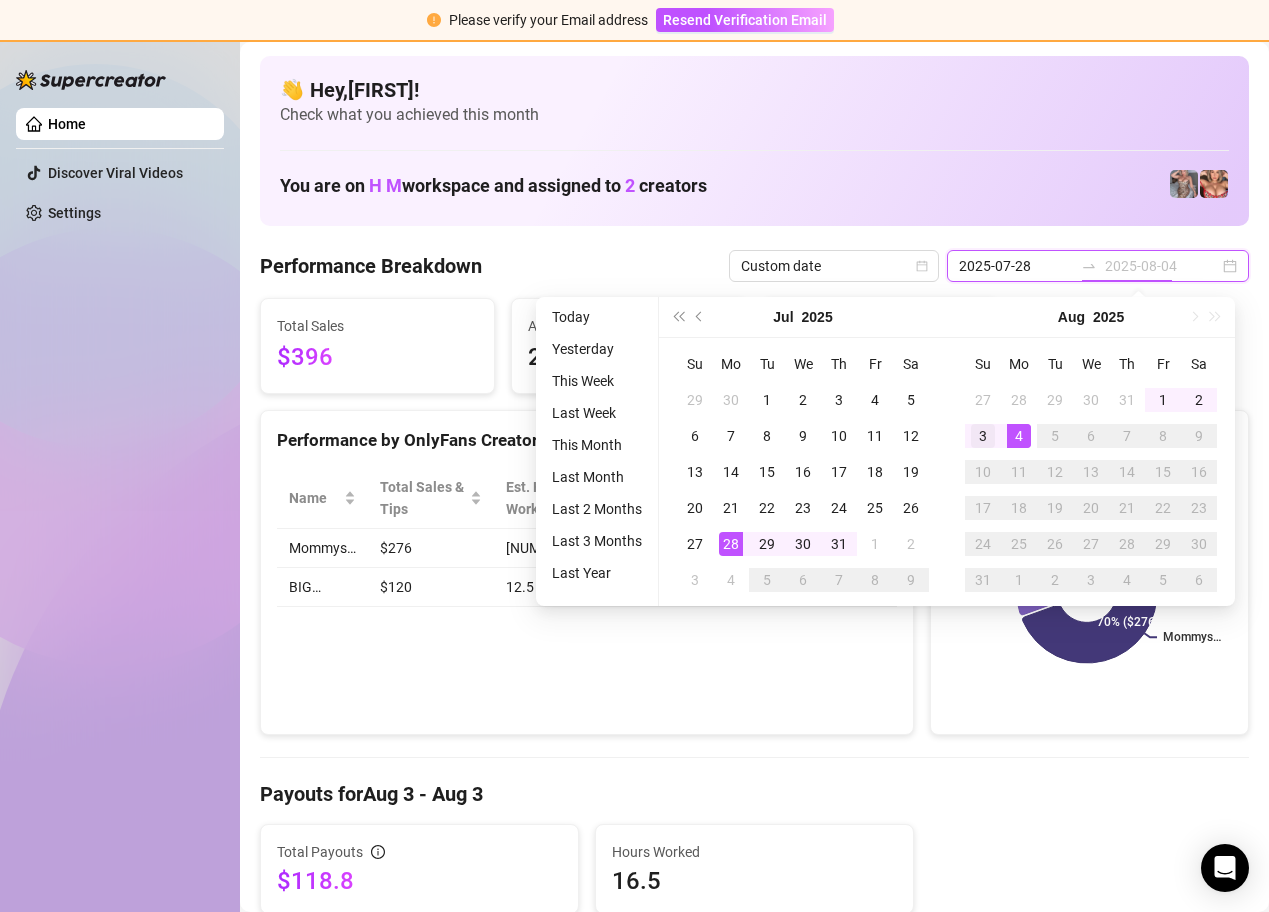type on "2025-08-03" 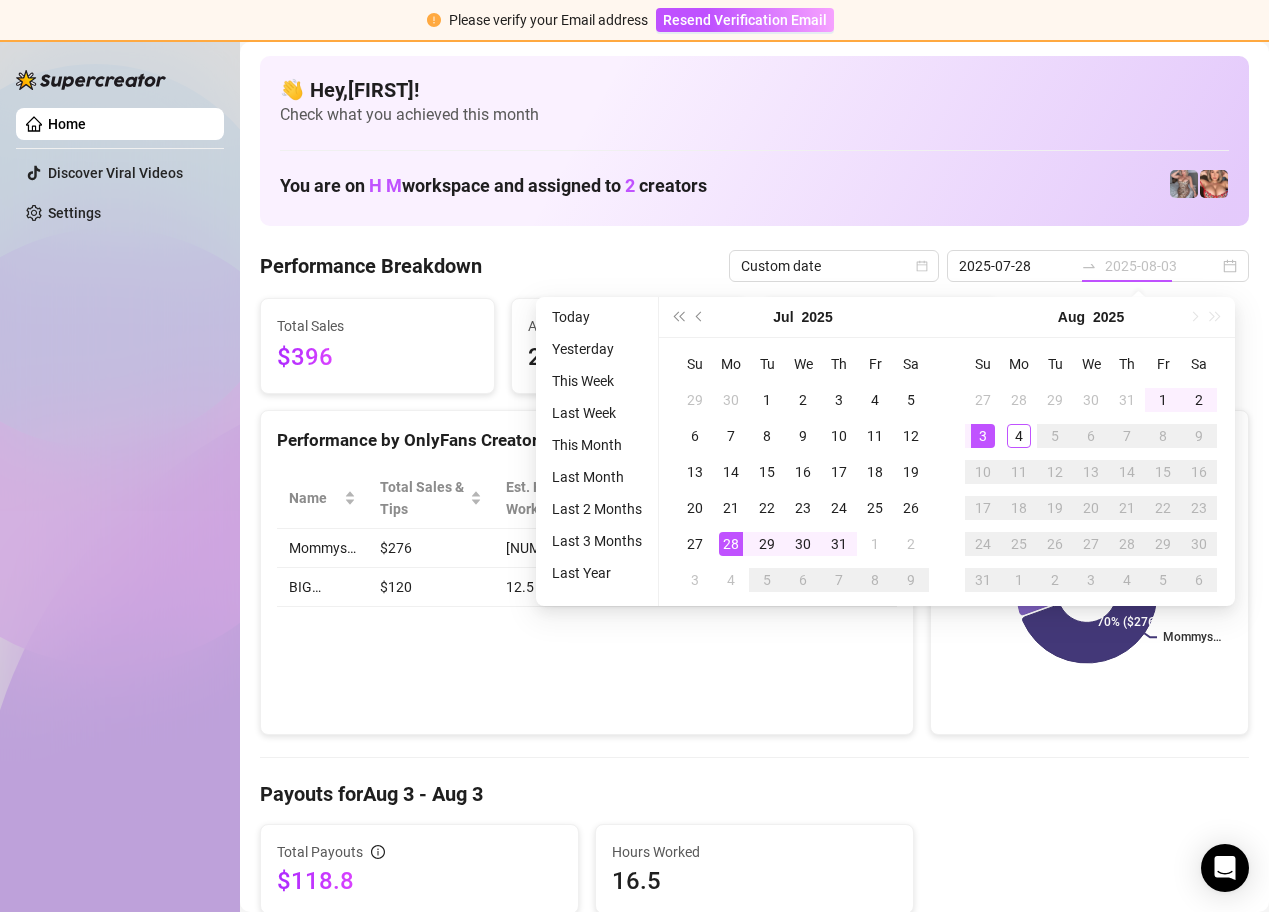 click on "3" at bounding box center [983, 436] 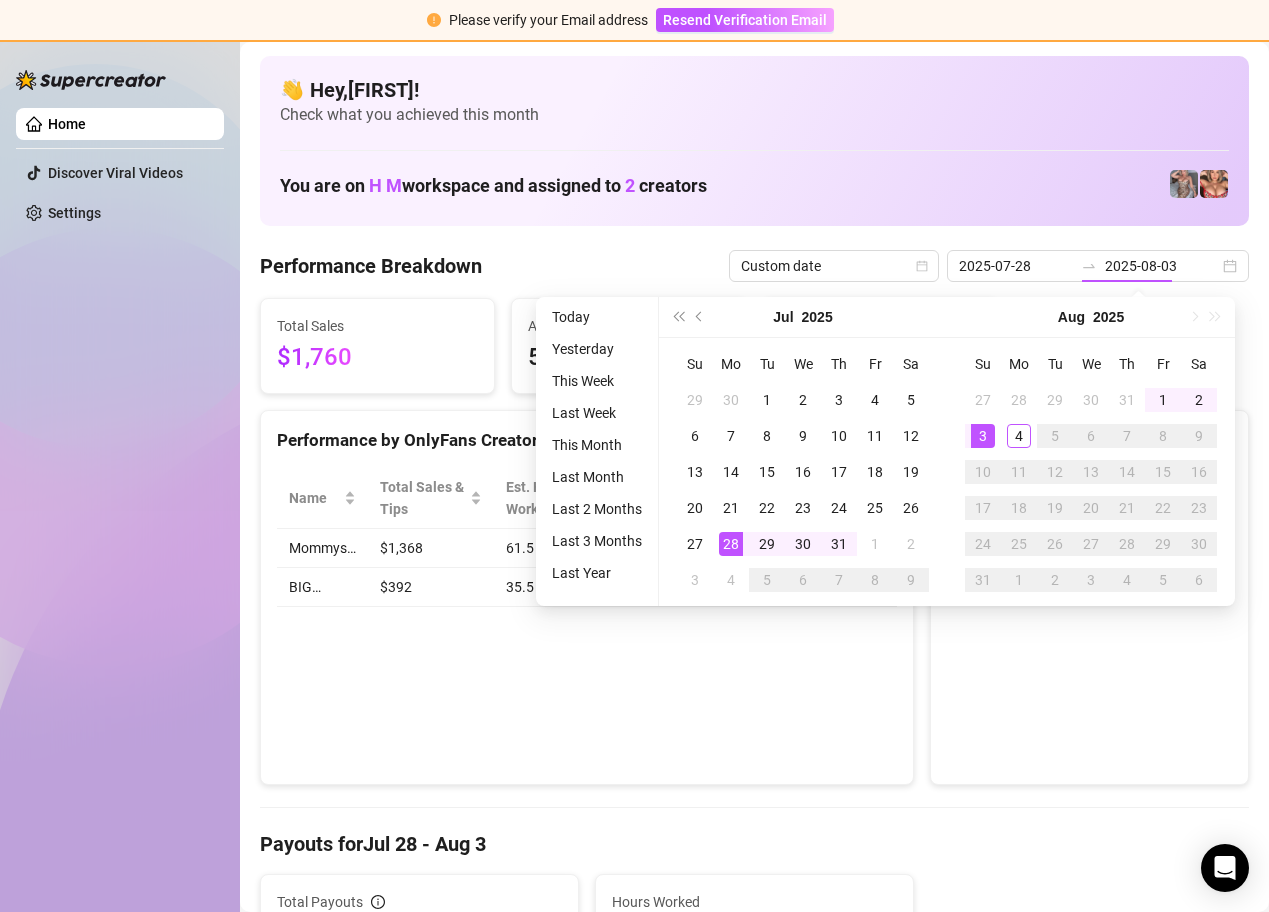type on "2025-07-28" 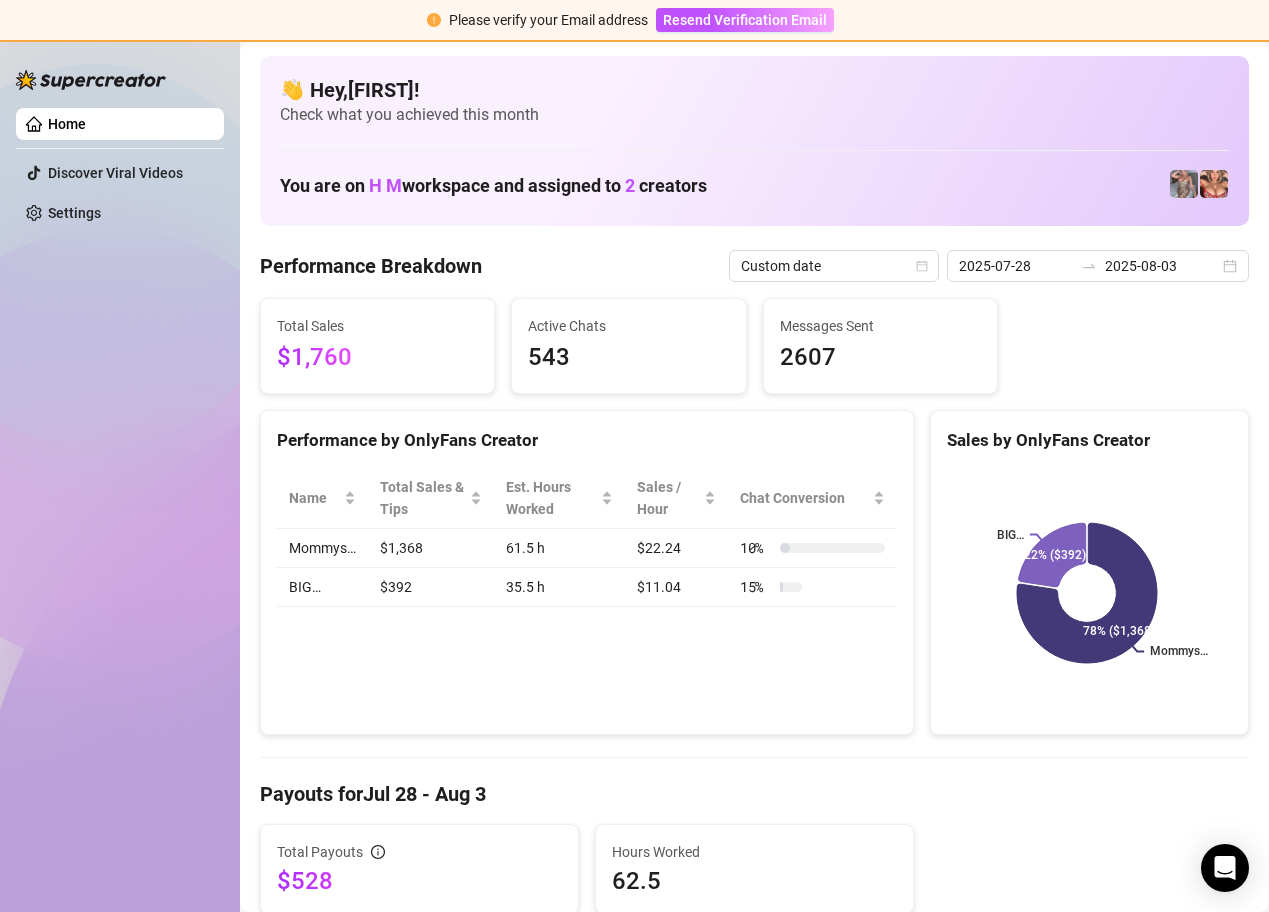 click on "Total Sales [CURRENCY] Active Chats [NUMBER] Messages Sent [NUMBER]" at bounding box center [754, 346] 